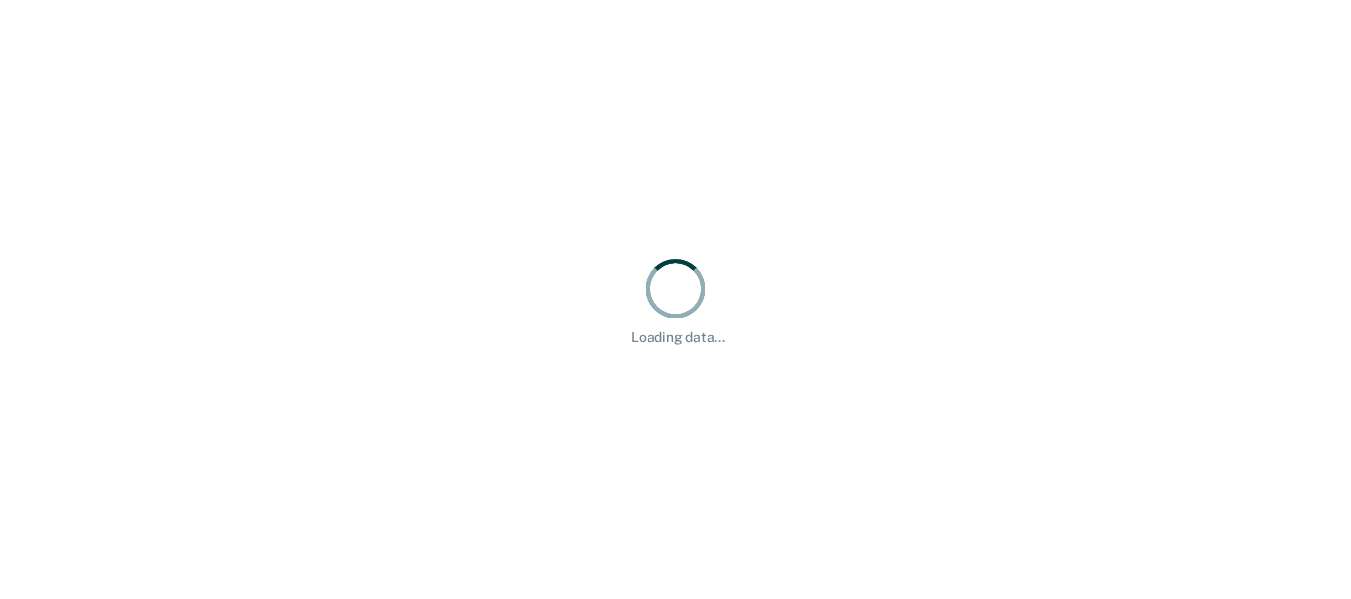 scroll, scrollTop: 0, scrollLeft: 0, axis: both 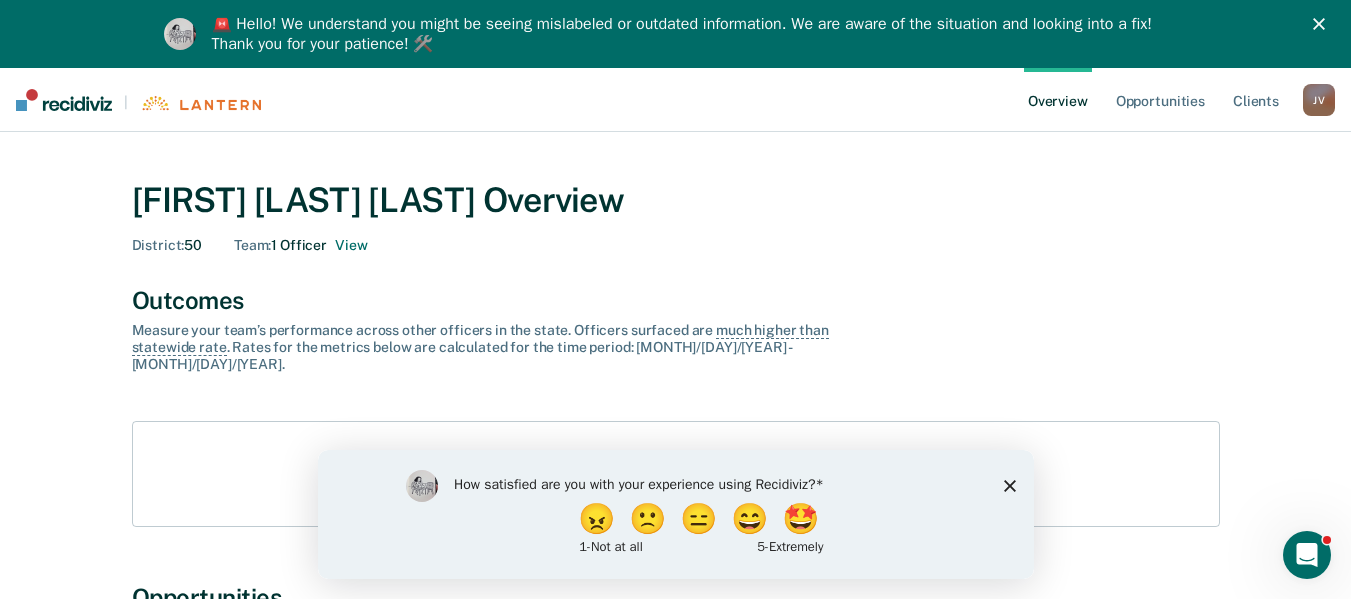 click 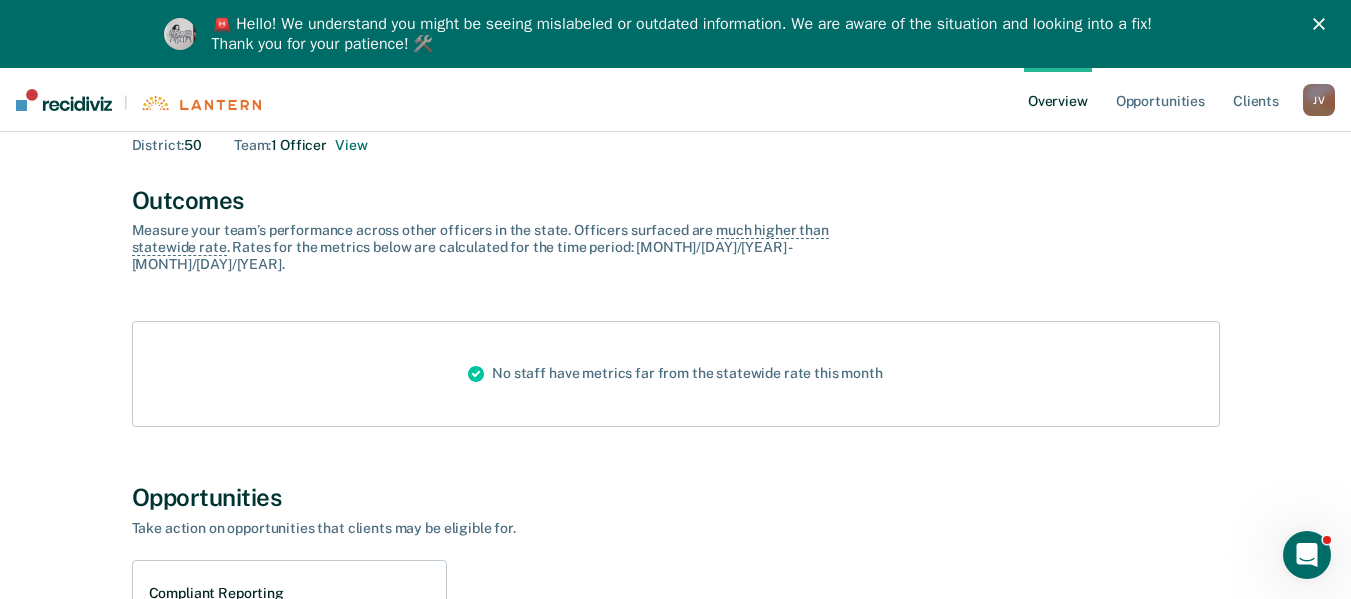 scroll, scrollTop: 0, scrollLeft: 0, axis: both 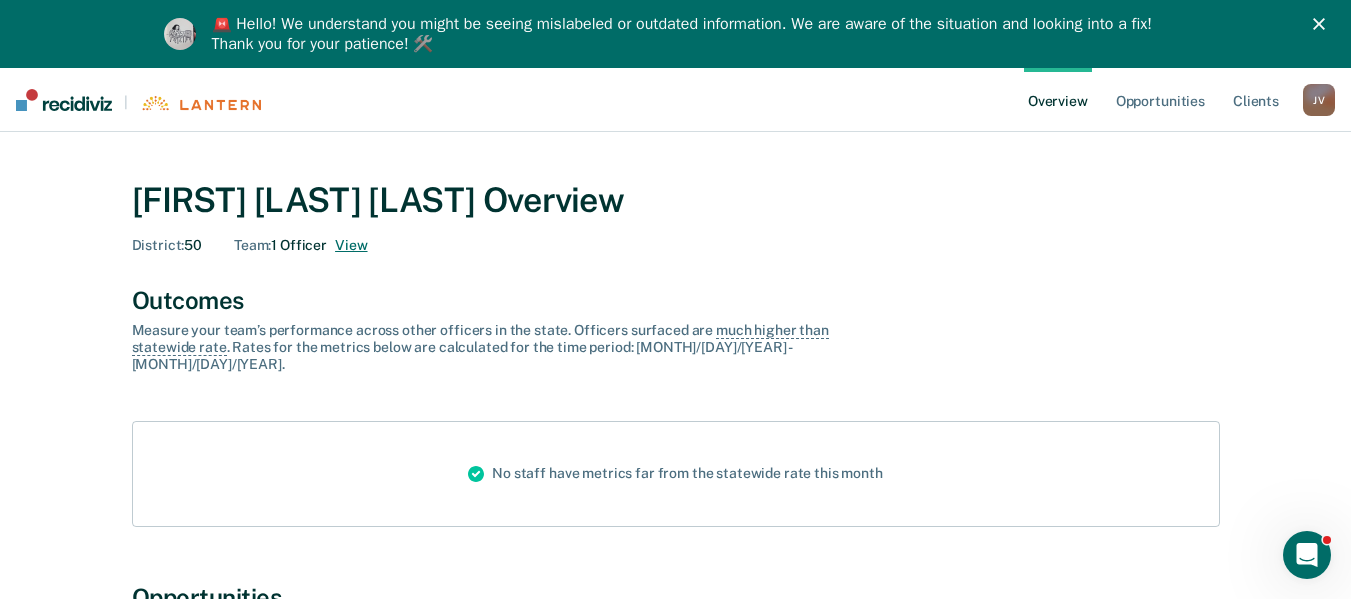 click on "View" at bounding box center [351, 245] 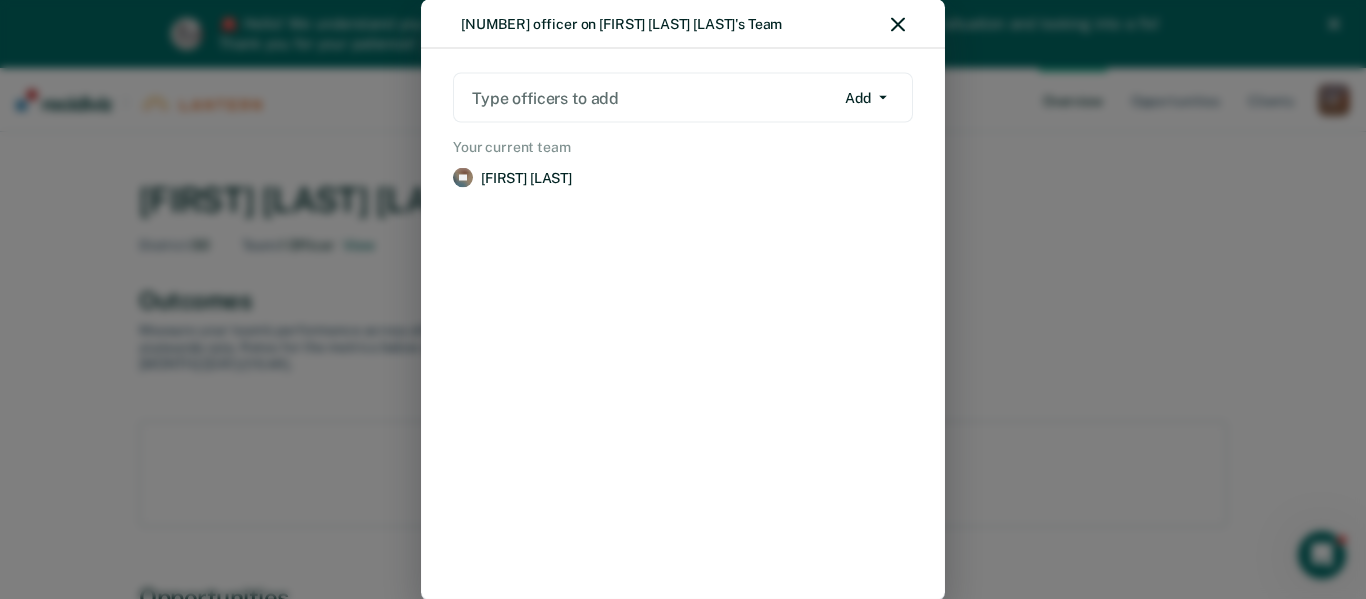 click 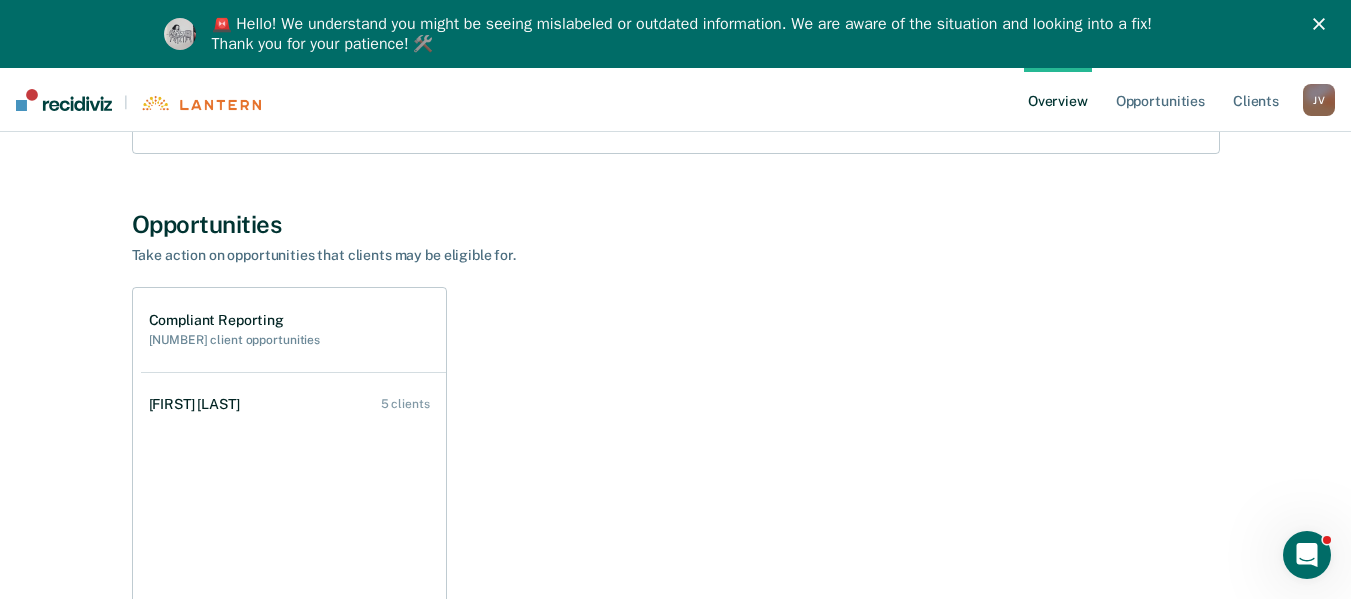 scroll, scrollTop: 400, scrollLeft: 0, axis: vertical 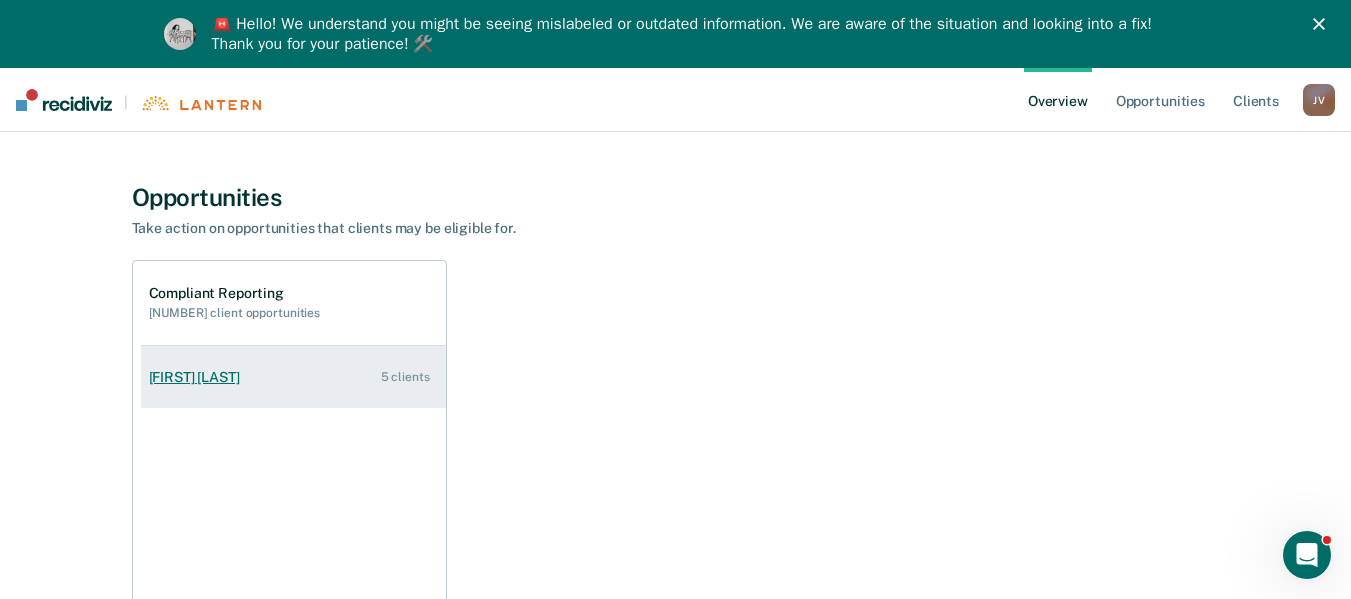 click on "[FIRST] [LAST]   [NUMBER] clients" at bounding box center [293, 377] 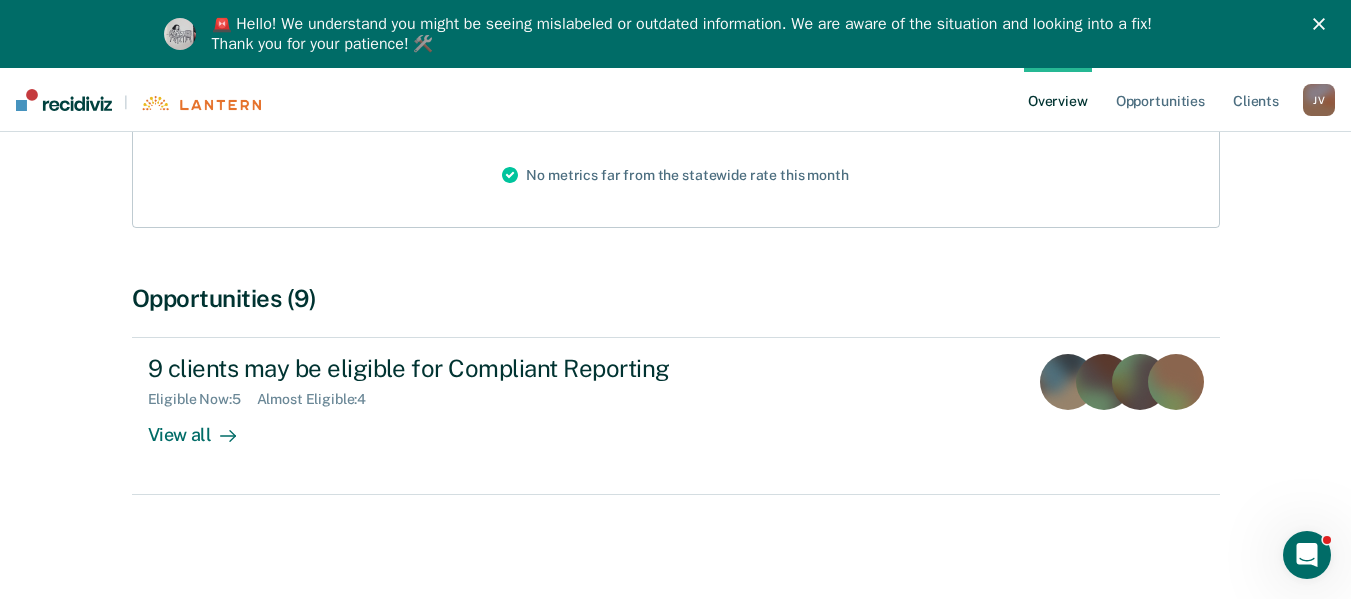scroll, scrollTop: 273, scrollLeft: 0, axis: vertical 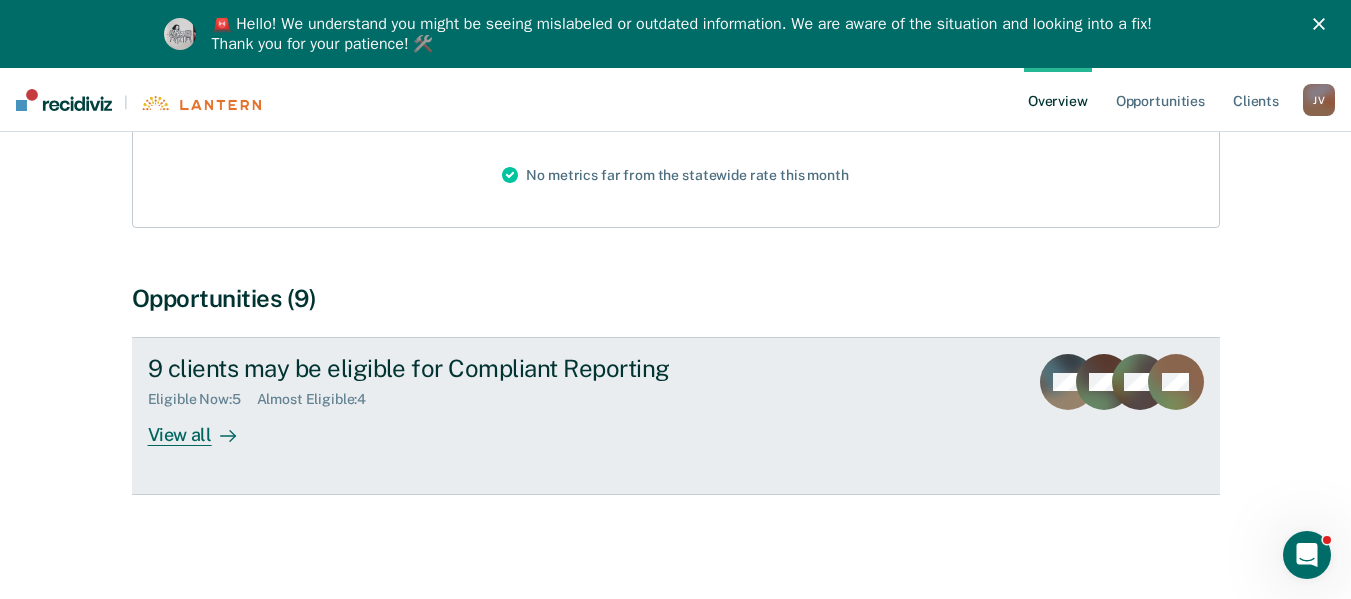 click on "[NUMBER] clients may be eligible for Compliant Reporting Eligible Now :  [NUMBER] Almost Eligible :  [NUMBER] View all   MP MB RW + [NUMBER]" at bounding box center (676, 416) 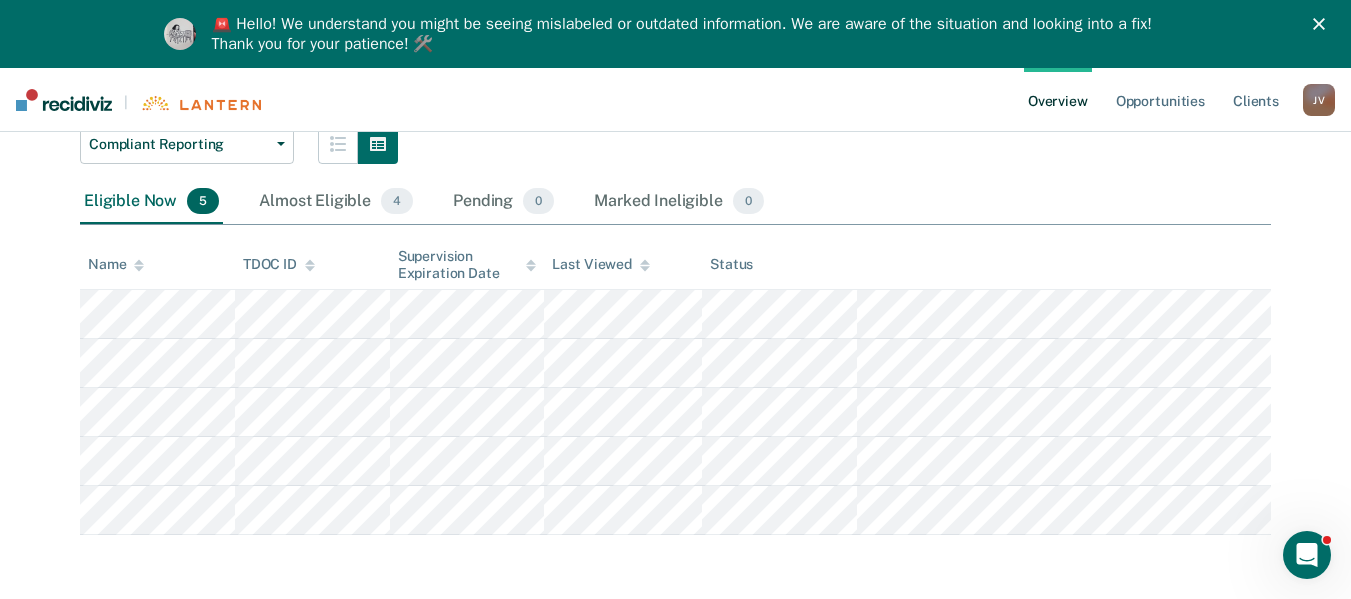 scroll, scrollTop: 0, scrollLeft: 0, axis: both 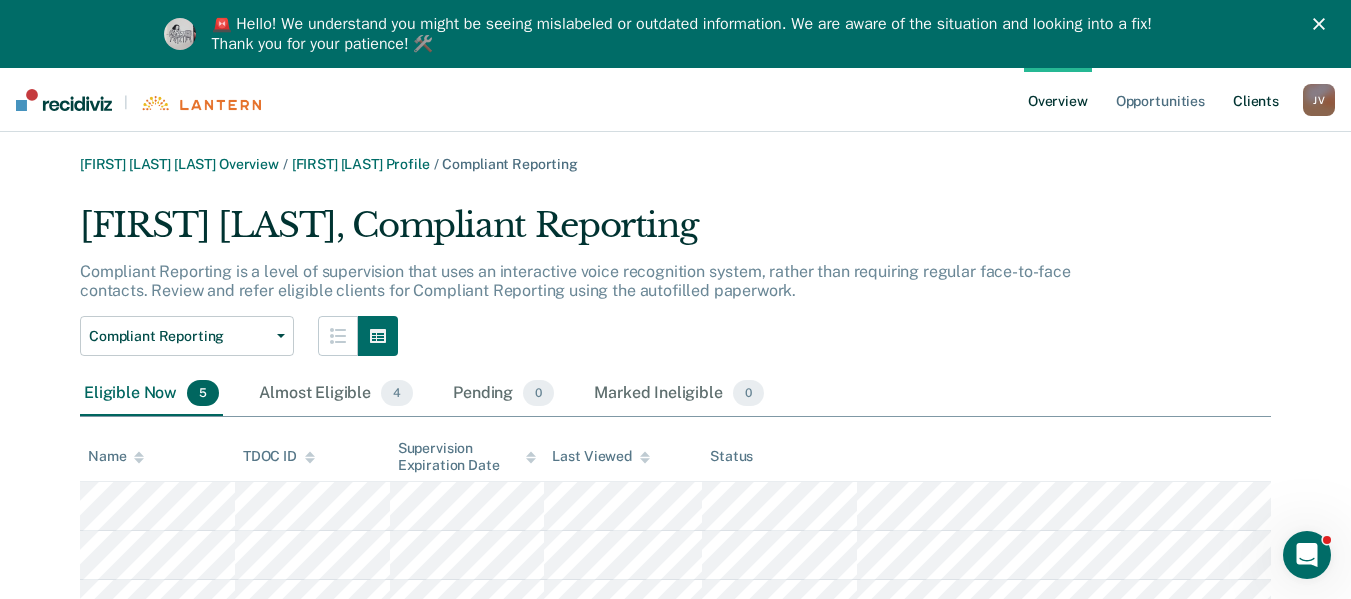 click on "Client s" at bounding box center (1256, 100) 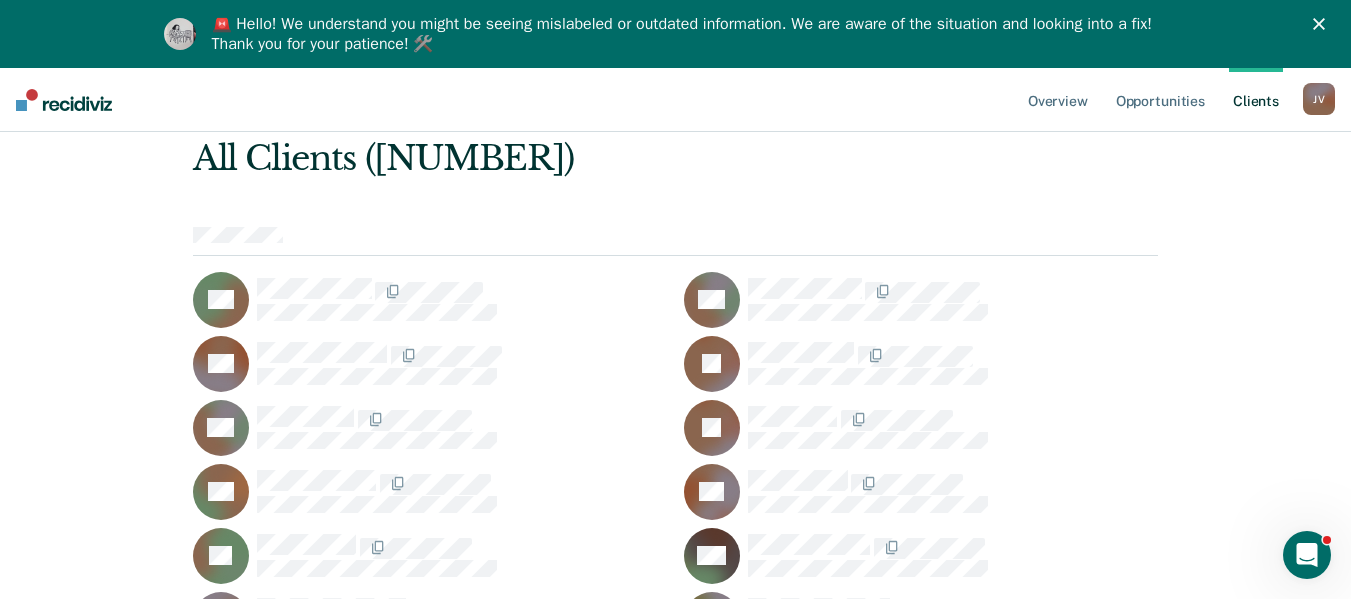 scroll, scrollTop: 0, scrollLeft: 0, axis: both 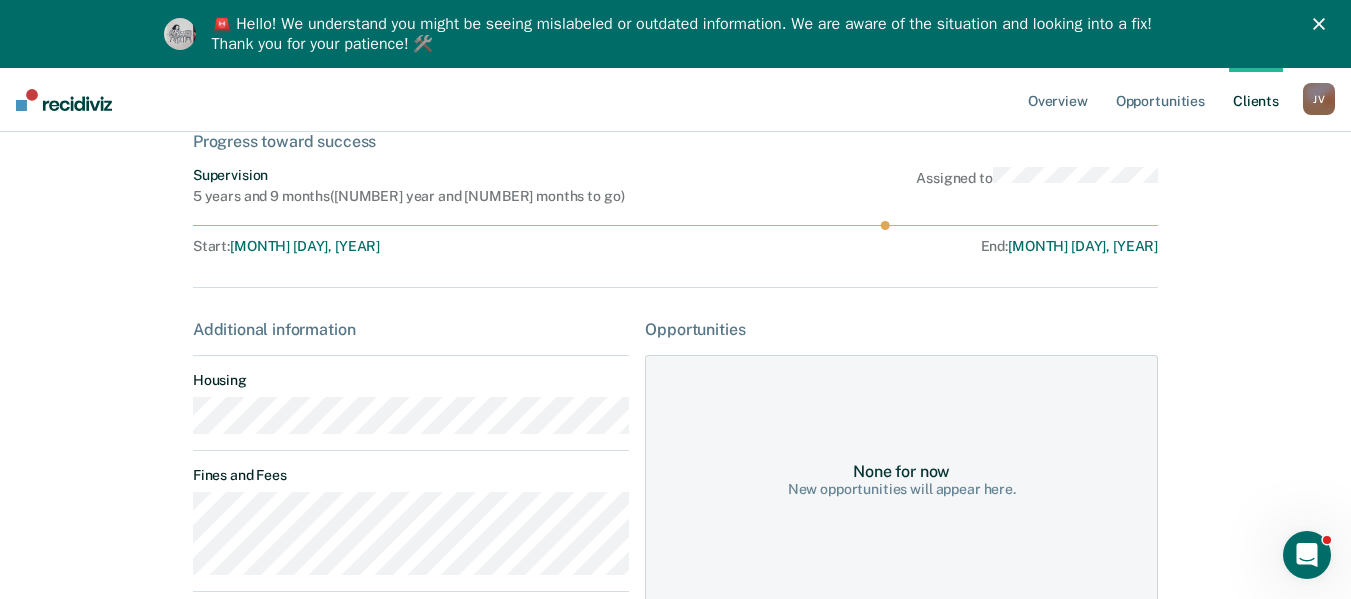 click on "Opportunities" at bounding box center [901, 329] 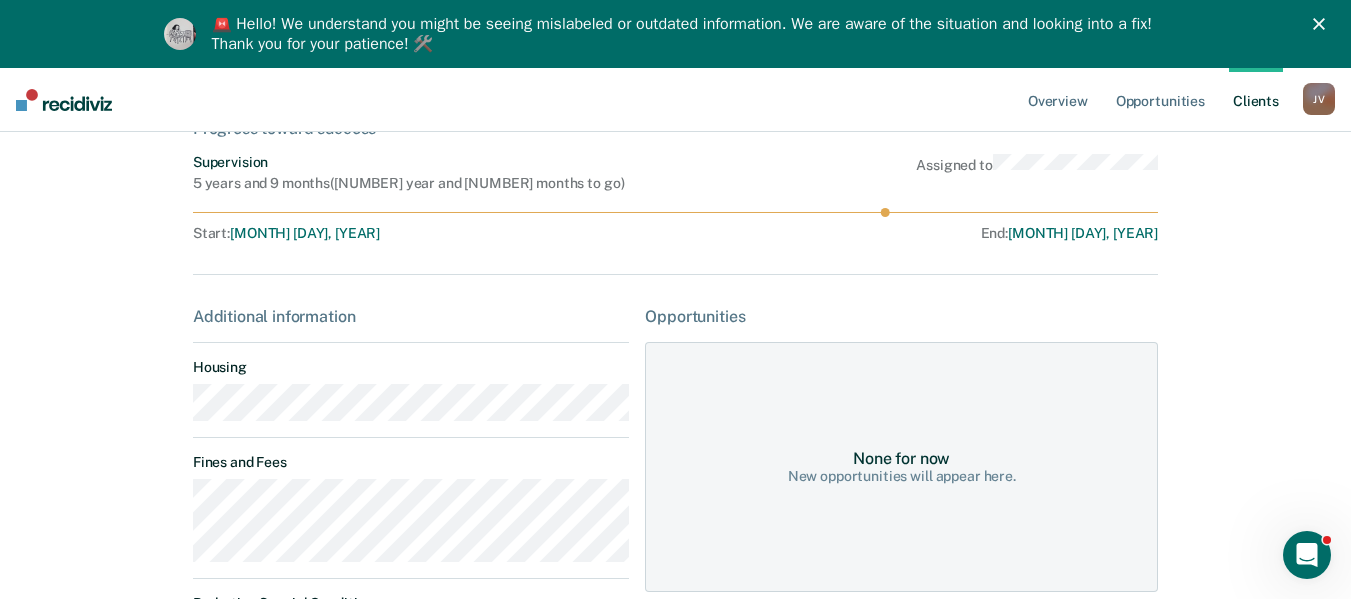 scroll, scrollTop: 230, scrollLeft: 0, axis: vertical 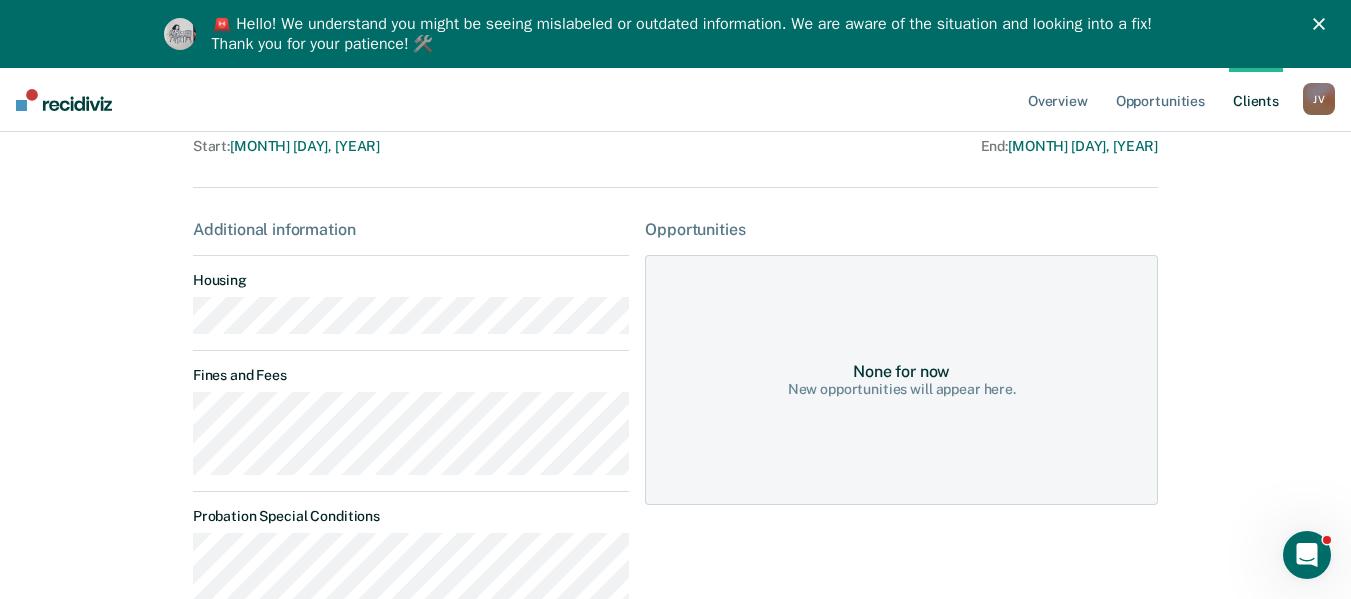 click on "None for now New opportunities will appear here." at bounding box center [901, 380] 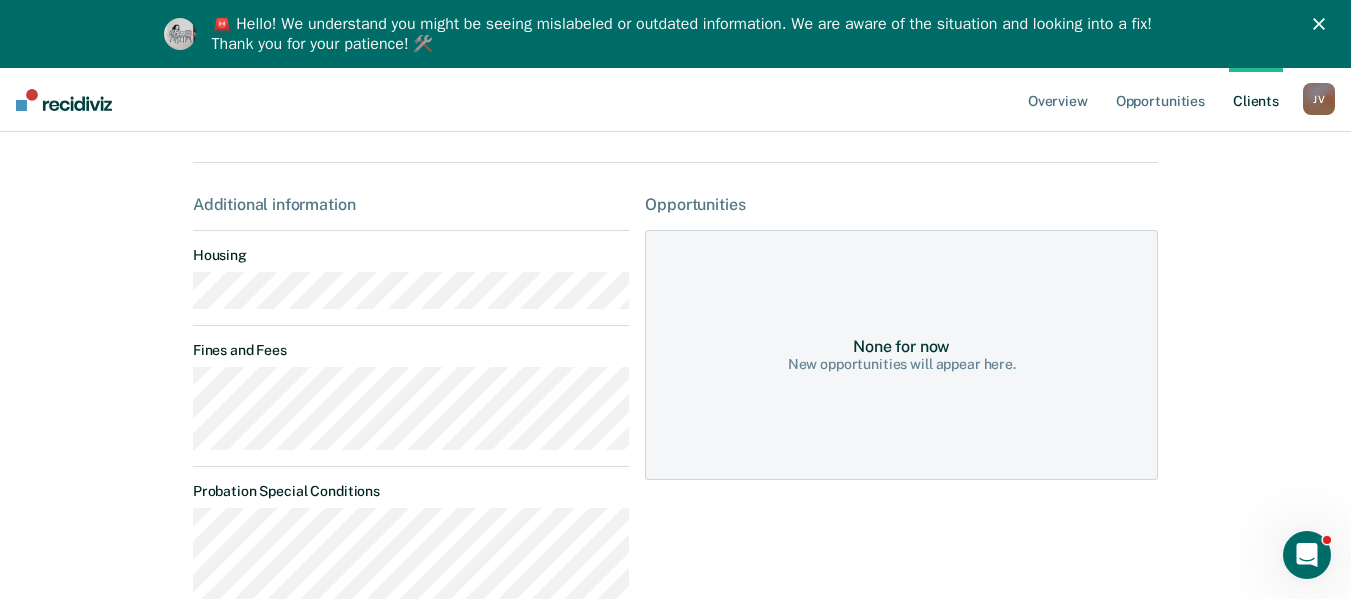 scroll, scrollTop: 0, scrollLeft: 0, axis: both 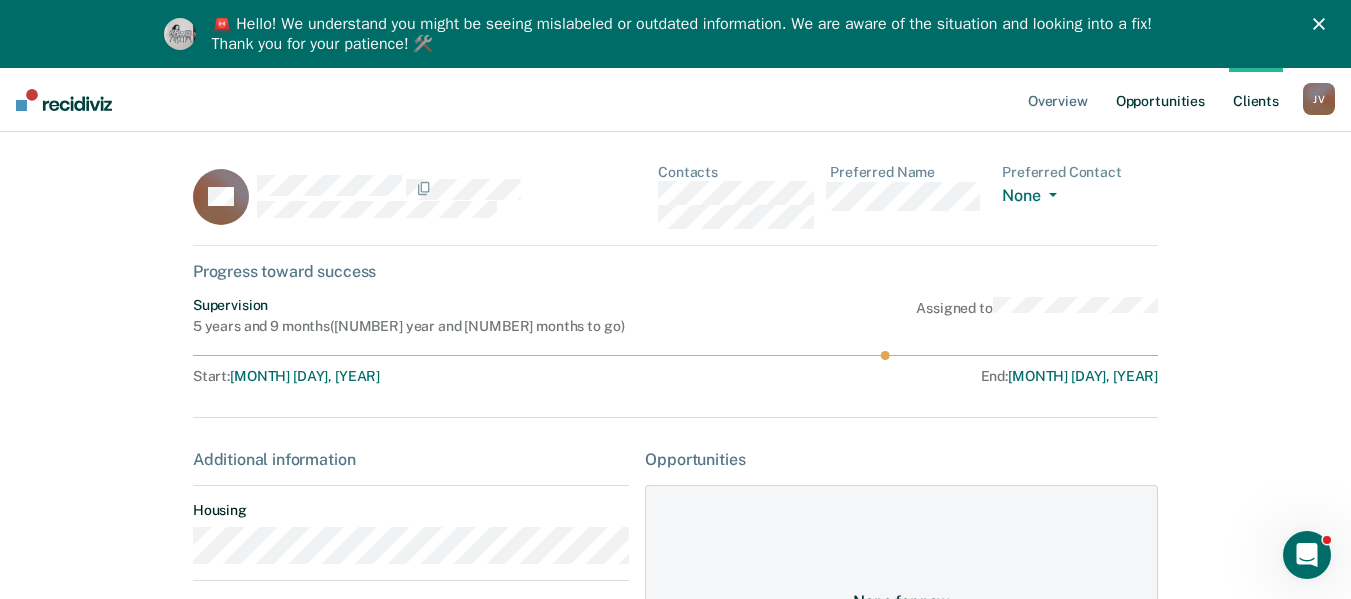 click on "Opportunities" at bounding box center (1160, 100) 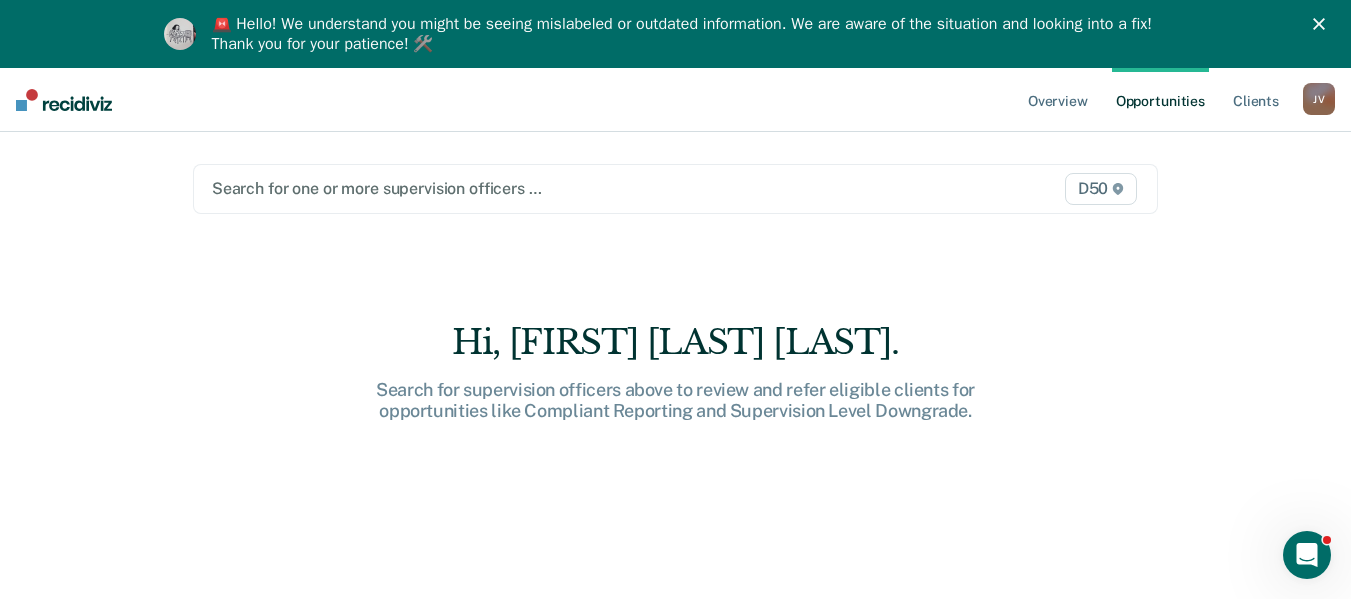click at bounding box center (536, 188) 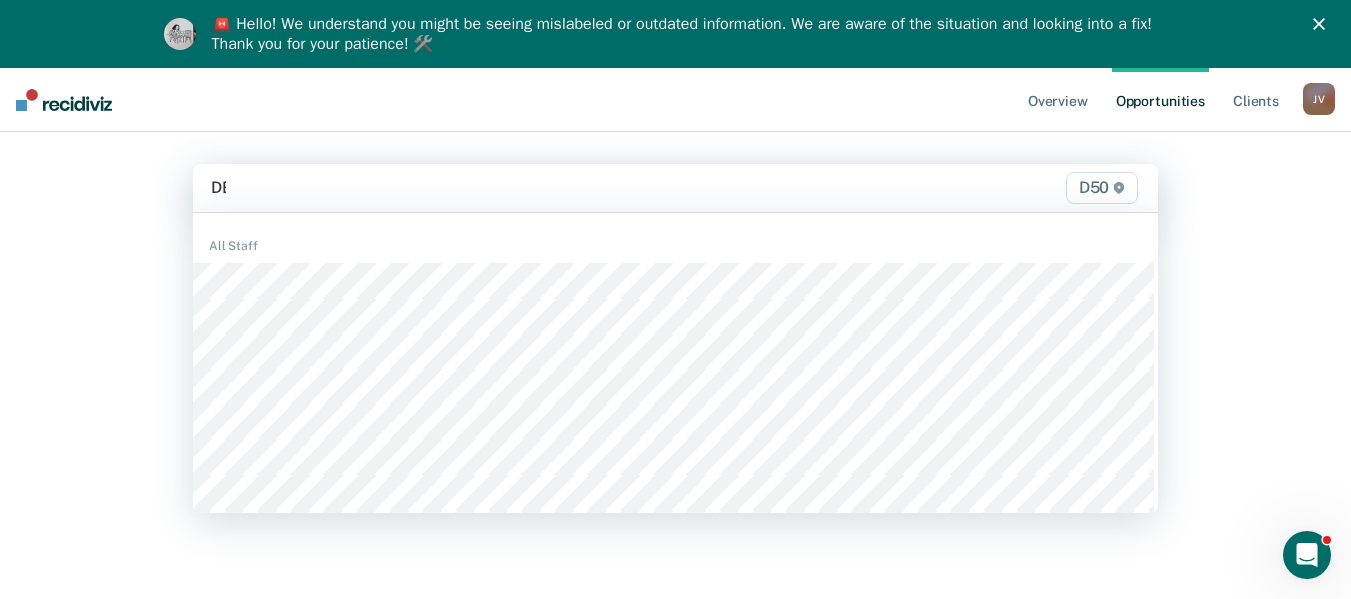 type on "DES" 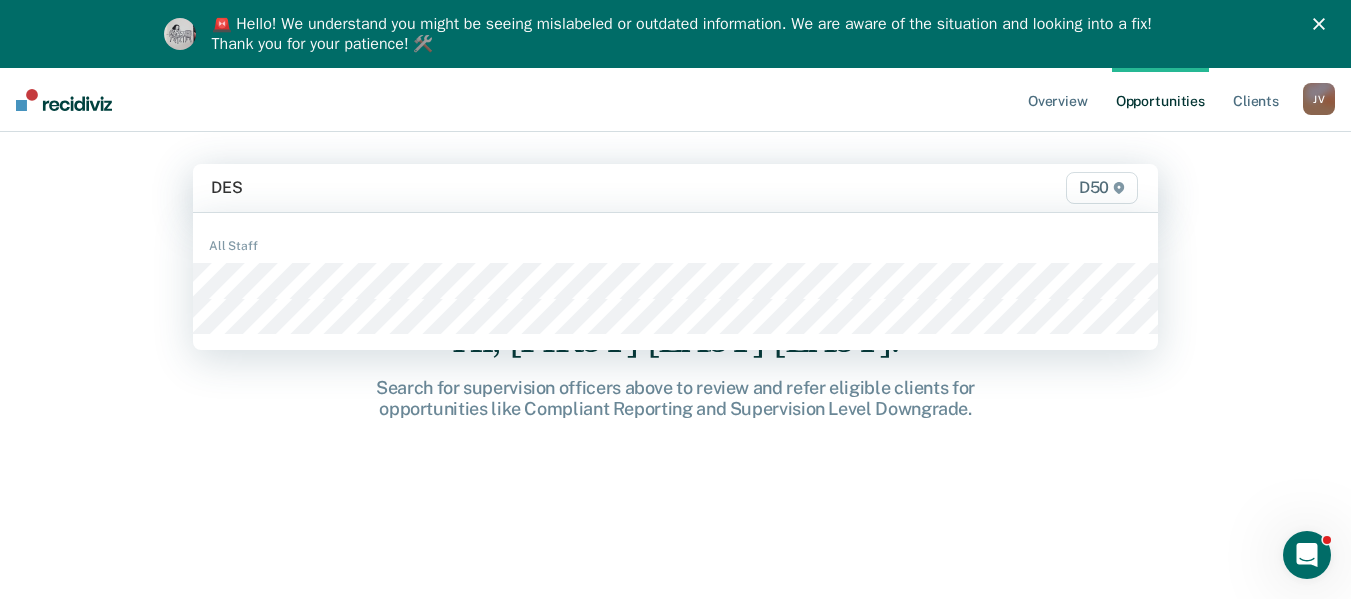 type 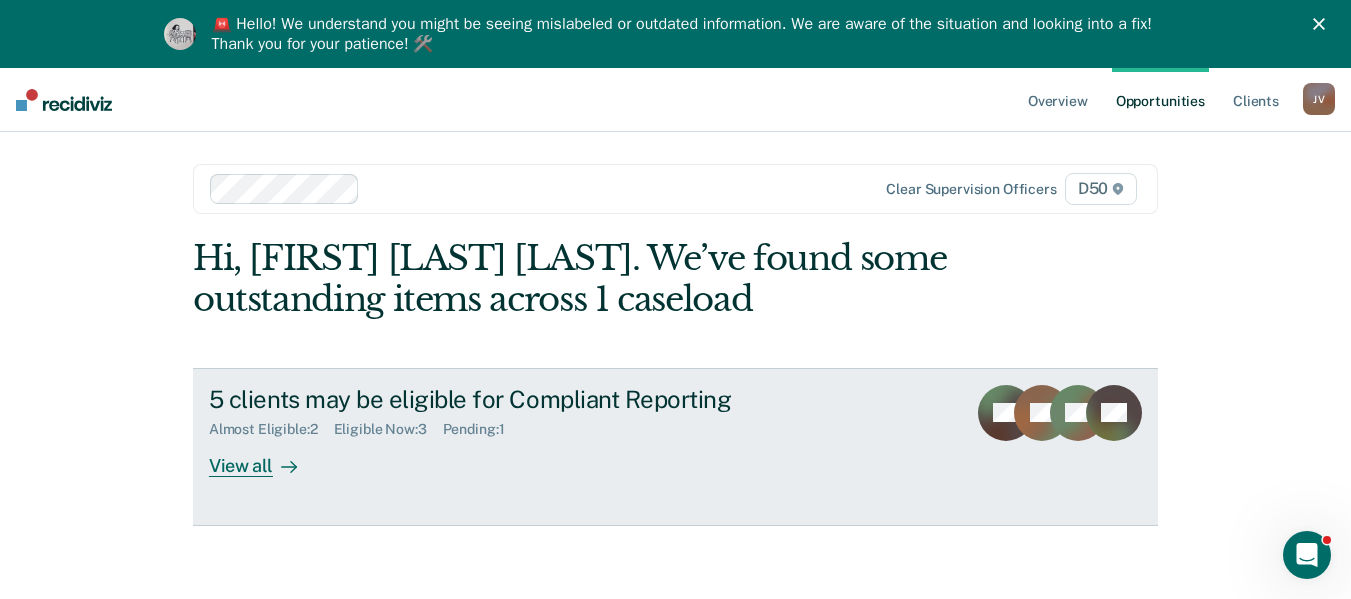 click on "View all" at bounding box center [265, 457] 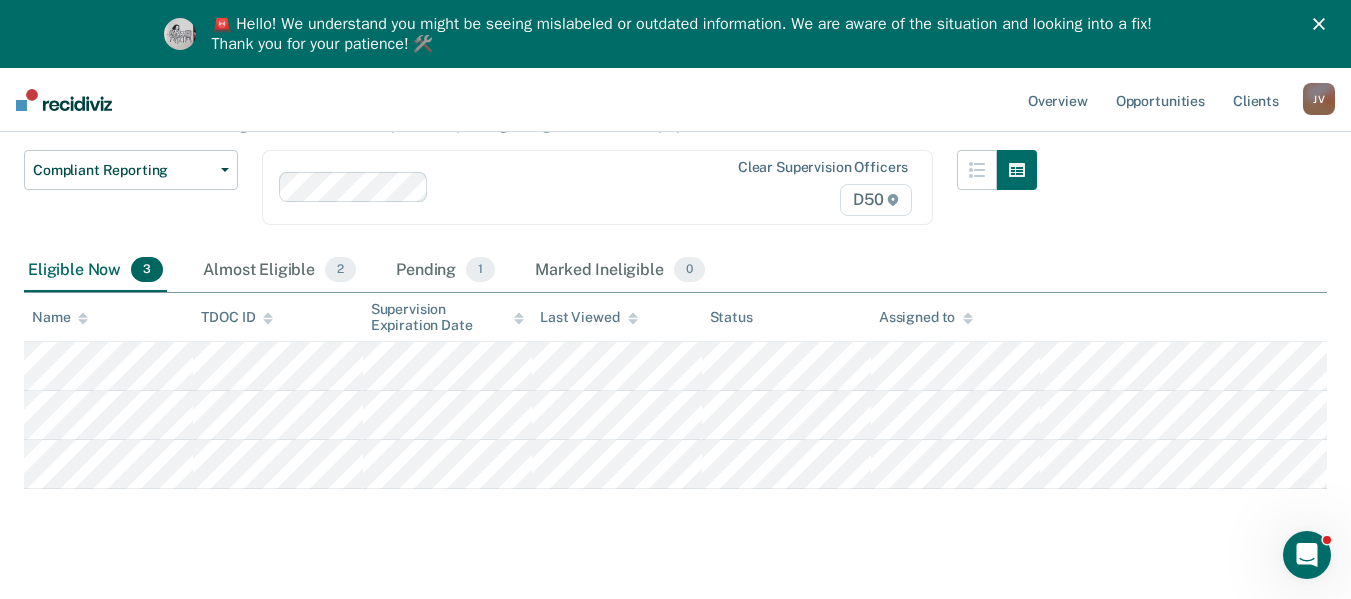scroll, scrollTop: 201, scrollLeft: 0, axis: vertical 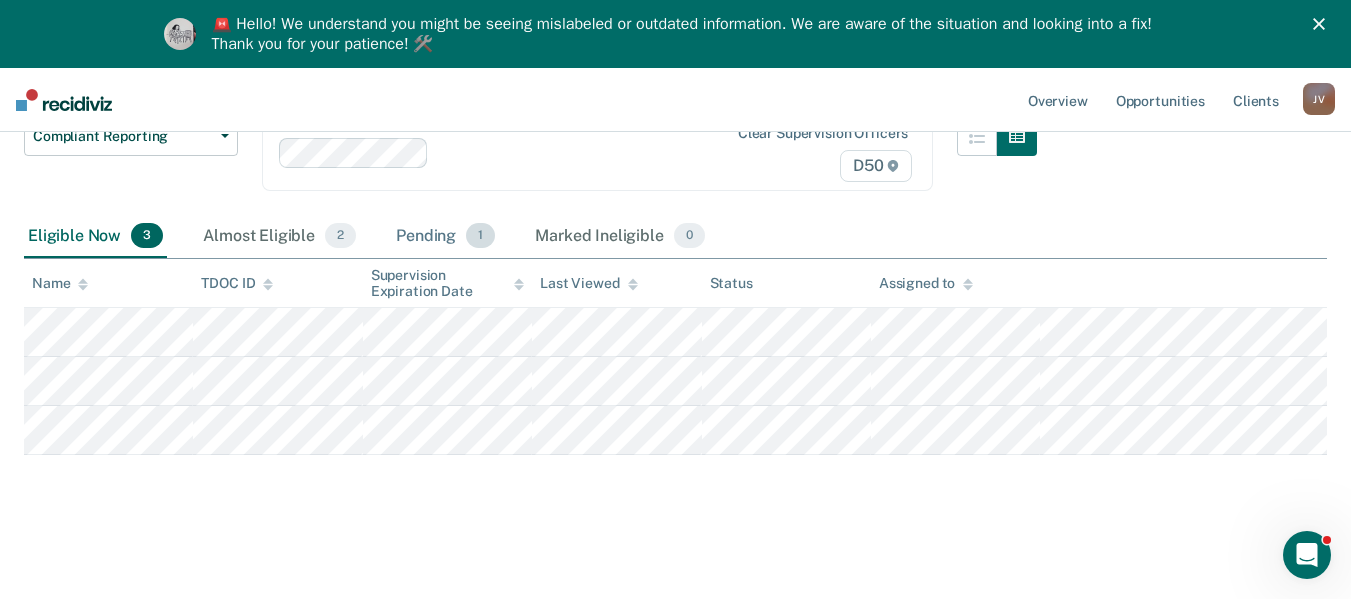 click on "Pending 1" at bounding box center [445, 237] 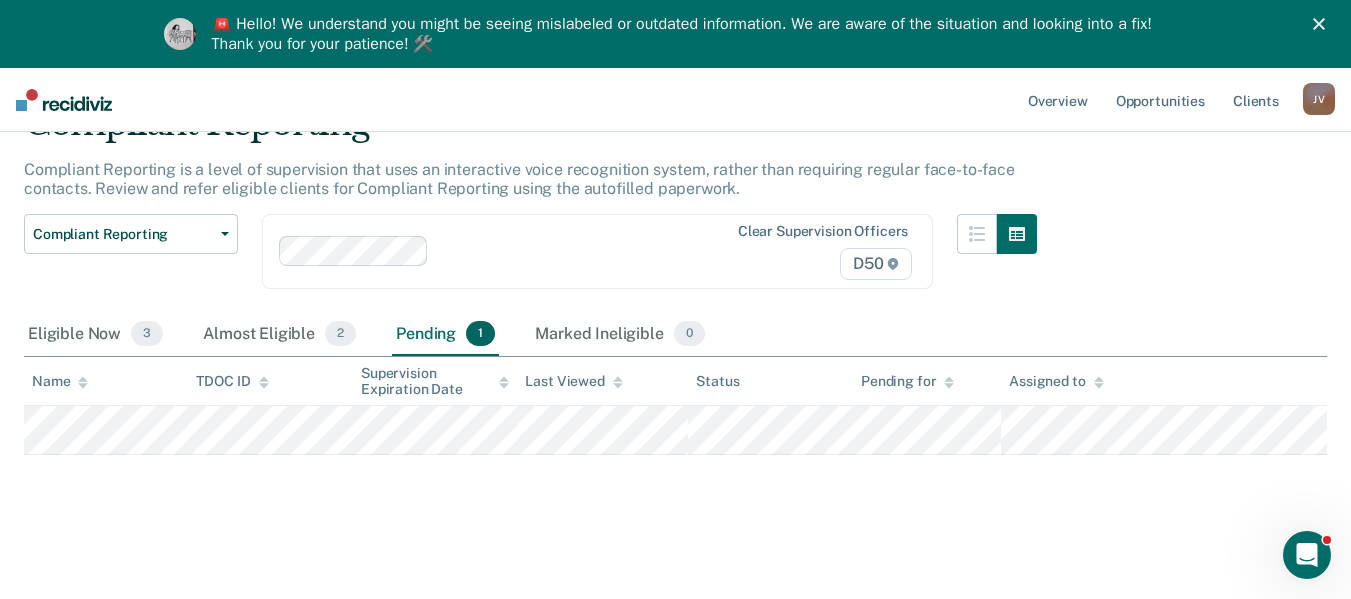 scroll, scrollTop: 103, scrollLeft: 0, axis: vertical 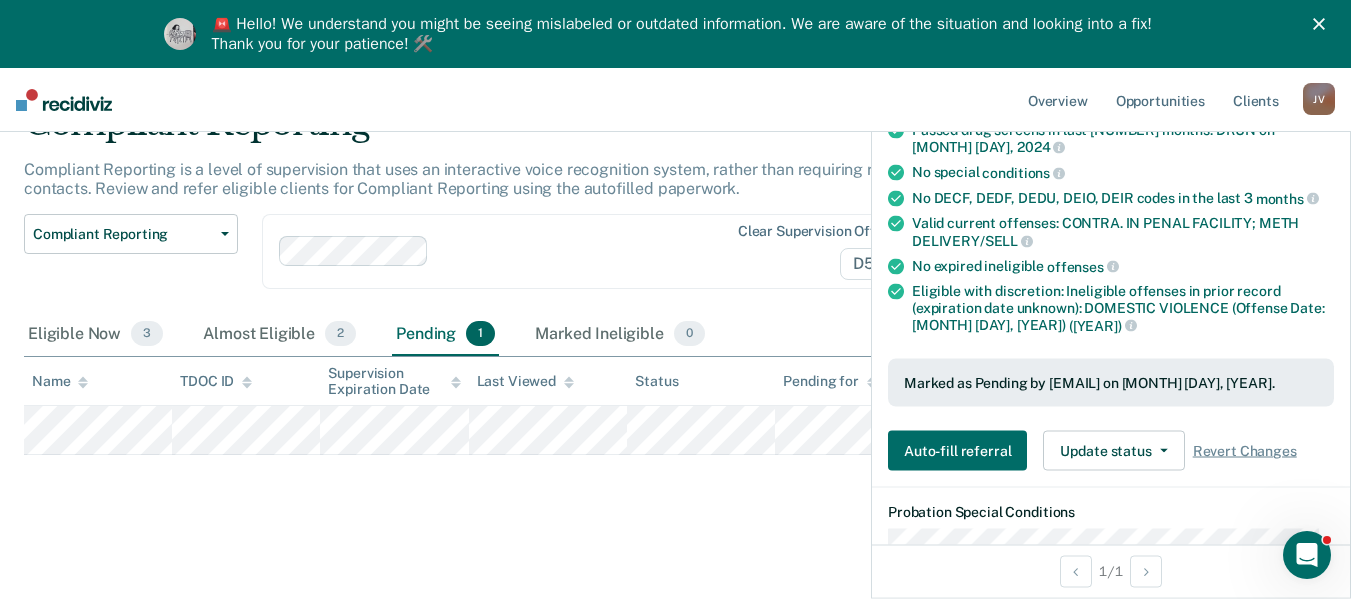 click on "supervision officers D50   Eligible Now [NUMBER] Almost Eligible [NUMBER] Pending [NUMBER] Marked Ineligible [NUMBER]
To pick up a draggable item, press the space bar.
While dragging, use the arrow keys to move the item.
Press space again to drop the item in its new position, or press escape to cancel.
Name TDOC ID Supervision Expiration Date Last Viewed Status Pending for Assigned to" at bounding box center [675, 308] 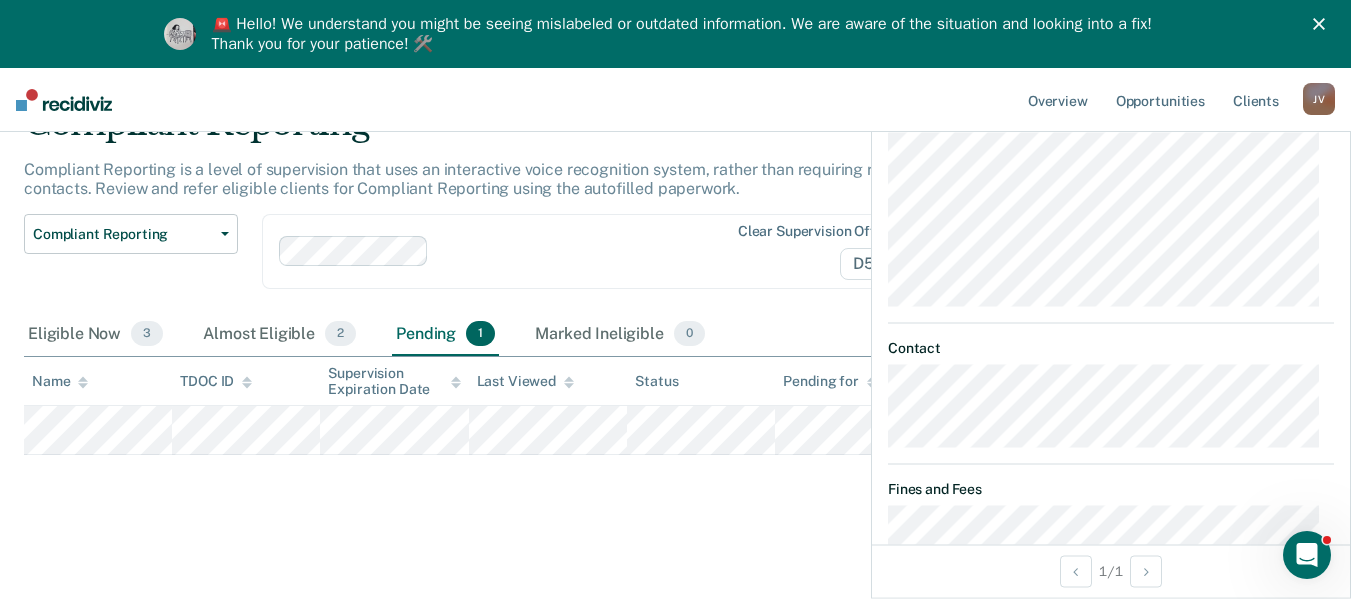 scroll, scrollTop: 1299, scrollLeft: 0, axis: vertical 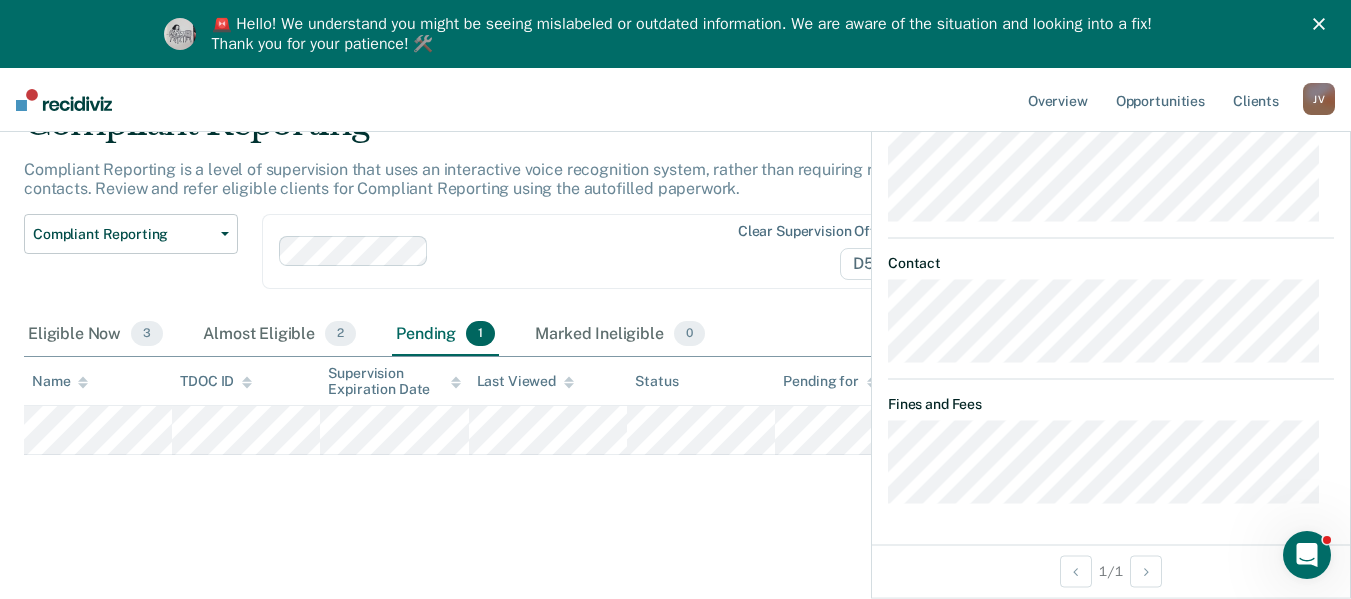 click on "supervision officers D50   Eligible Now [NUMBER] Almost Eligible [NUMBER] Pending [NUMBER] Marked Ineligible [NUMBER]
To pick up a draggable item, press the space bar.
While dragging, use the arrow keys to move the item.
Press space again to drop the item in its new position, or press escape to cancel.
Name TDOC ID Supervision Expiration Date Last Viewed Status Pending for Assigned to" at bounding box center (675, 308) 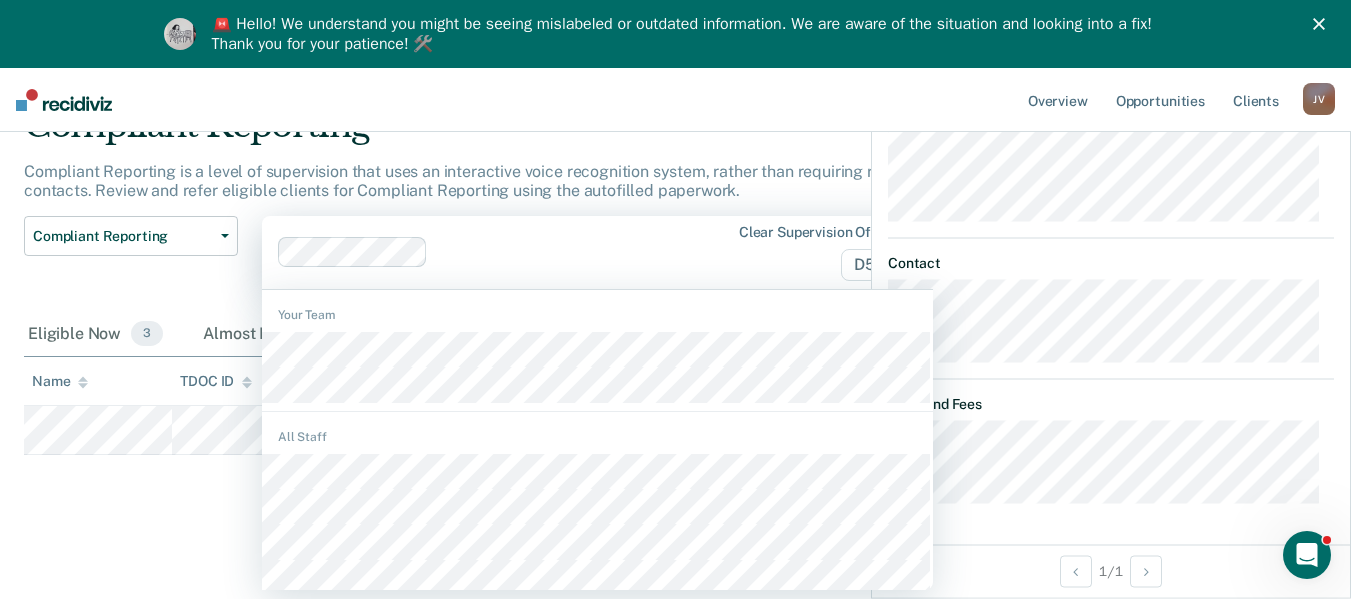 click at bounding box center (579, 252) 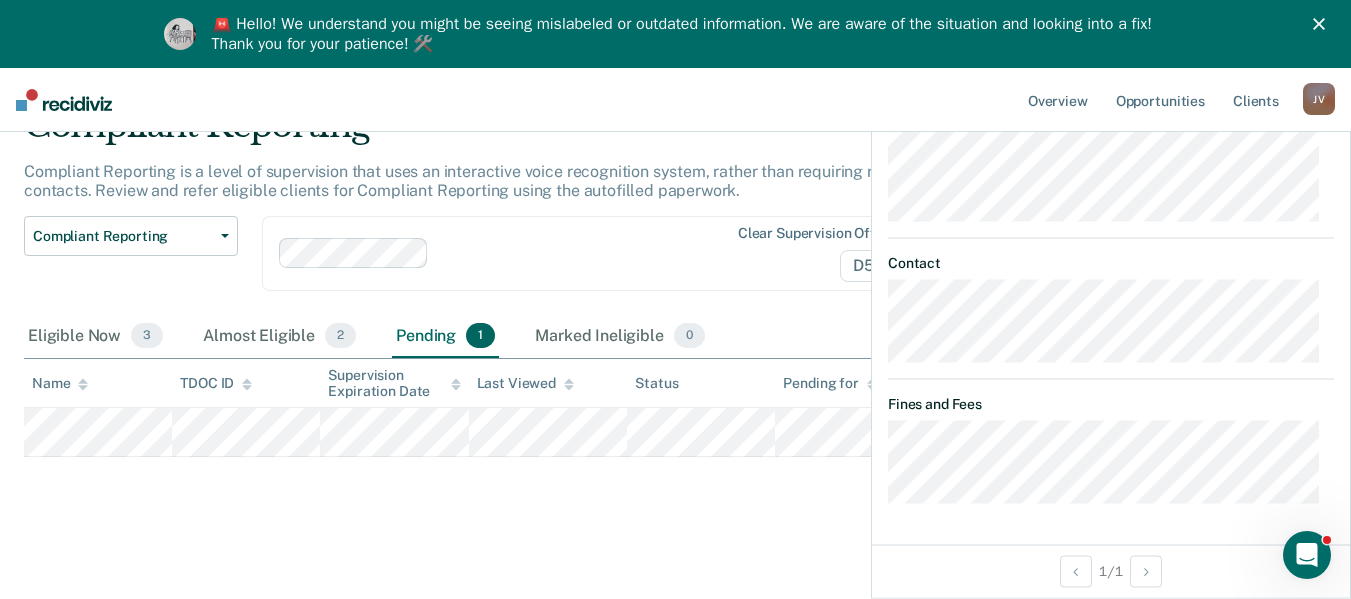 click on "Compliant Reporting is a level of supervision that uses an interactive voice recognition system, rather than requiring regular face-to-face contacts. Review and refer eligible clients for Compliant Reporting using the autofilled paperwork." at bounding box center (519, 181) 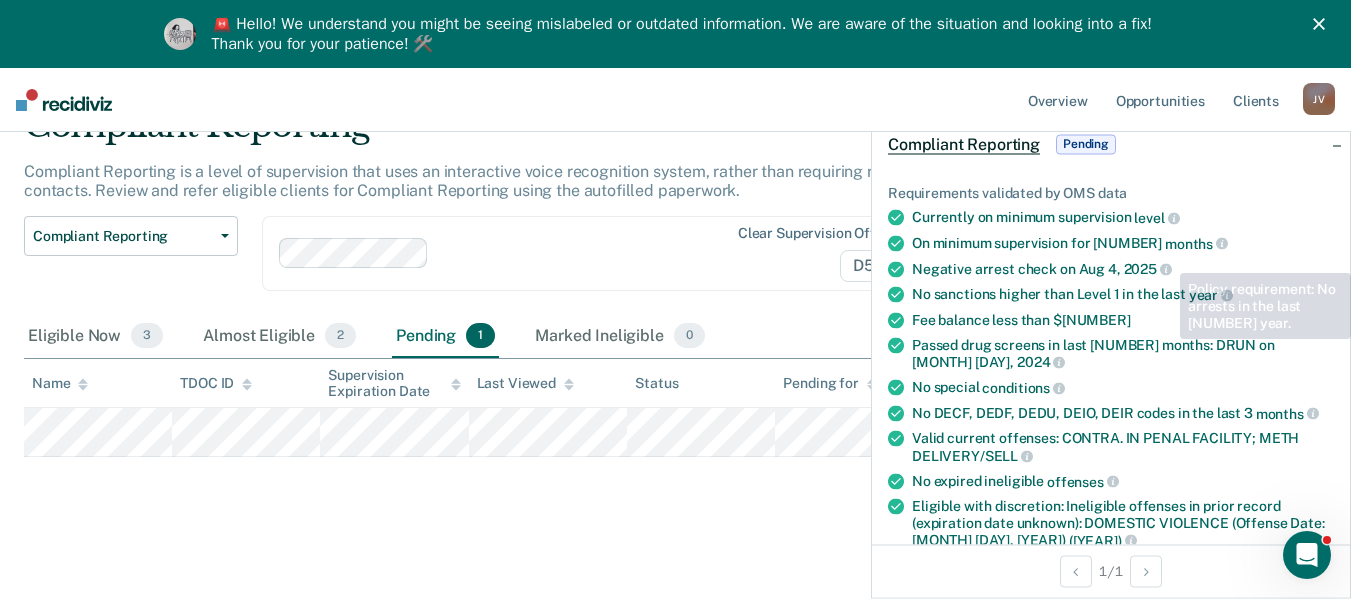scroll, scrollTop: 0, scrollLeft: 0, axis: both 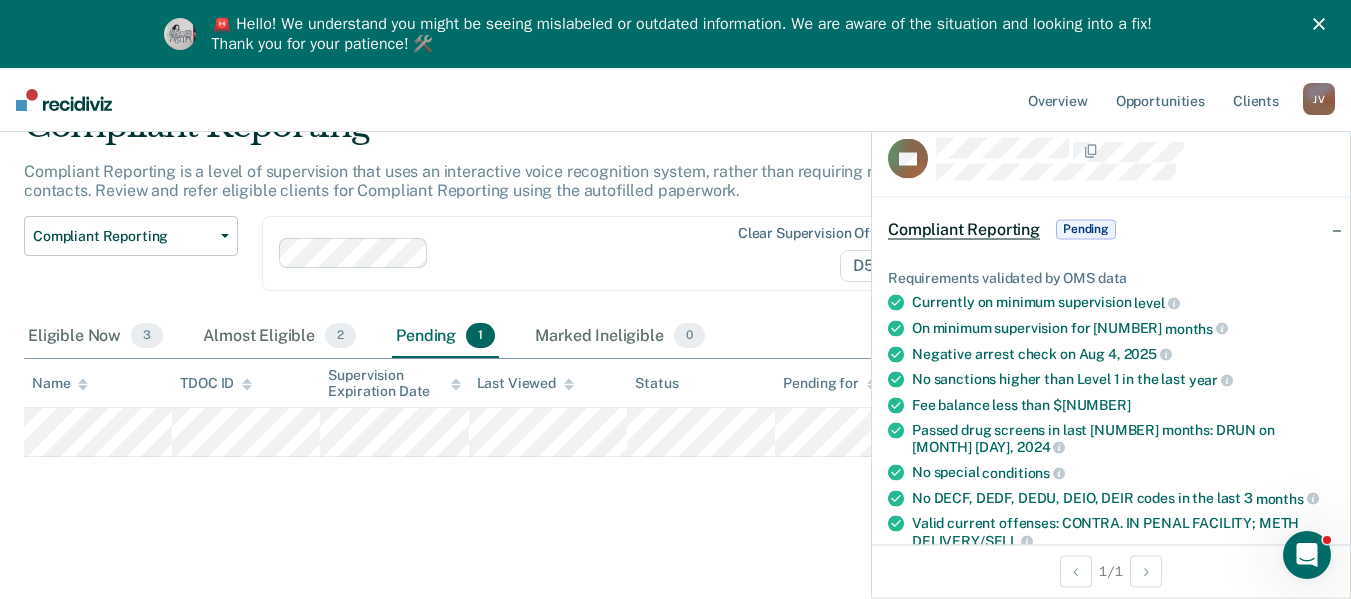 click on "supervision officers D50   Eligible Now [NUMBER] Almost Eligible [NUMBER] Pending [NUMBER] Marked Ineligible [NUMBER]
To pick up a draggable item, press the space bar.
While dragging, use the arrow keys to move the item.
Press space again to drop the item in its new position, or press escape to cancel.
Name TDOC ID Supervision Expiration Date Last Viewed Status Pending for Assigned to" at bounding box center [675, 310] 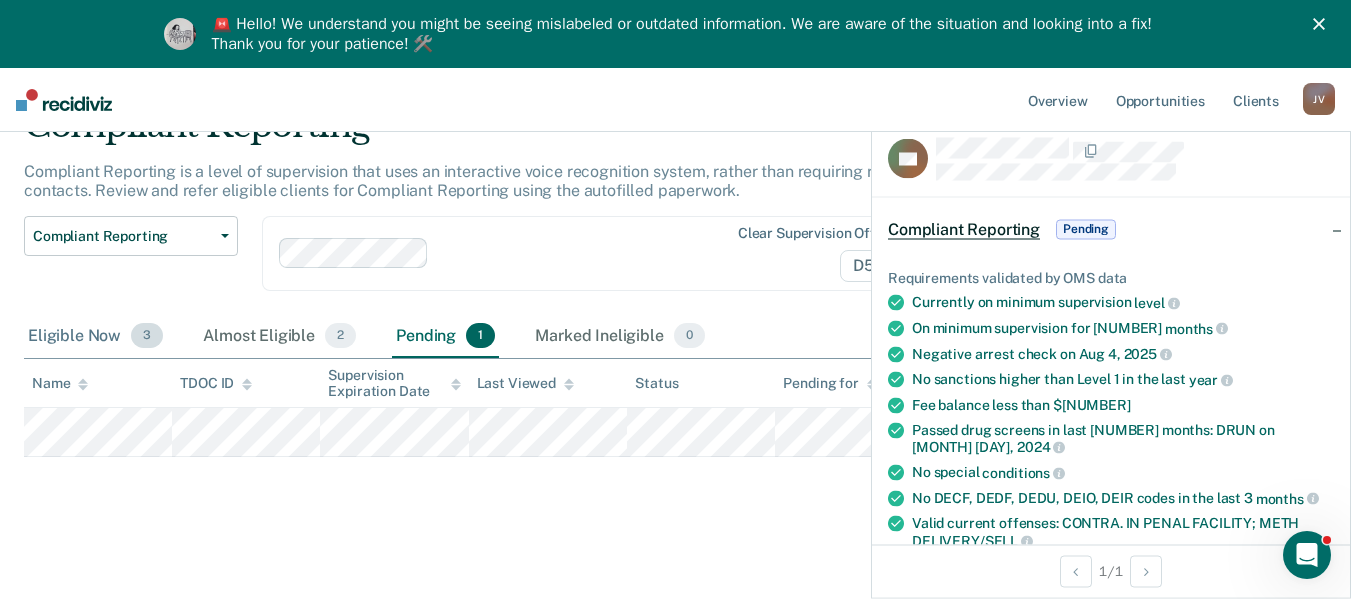 click on "Eligible Now 3" at bounding box center [95, 337] 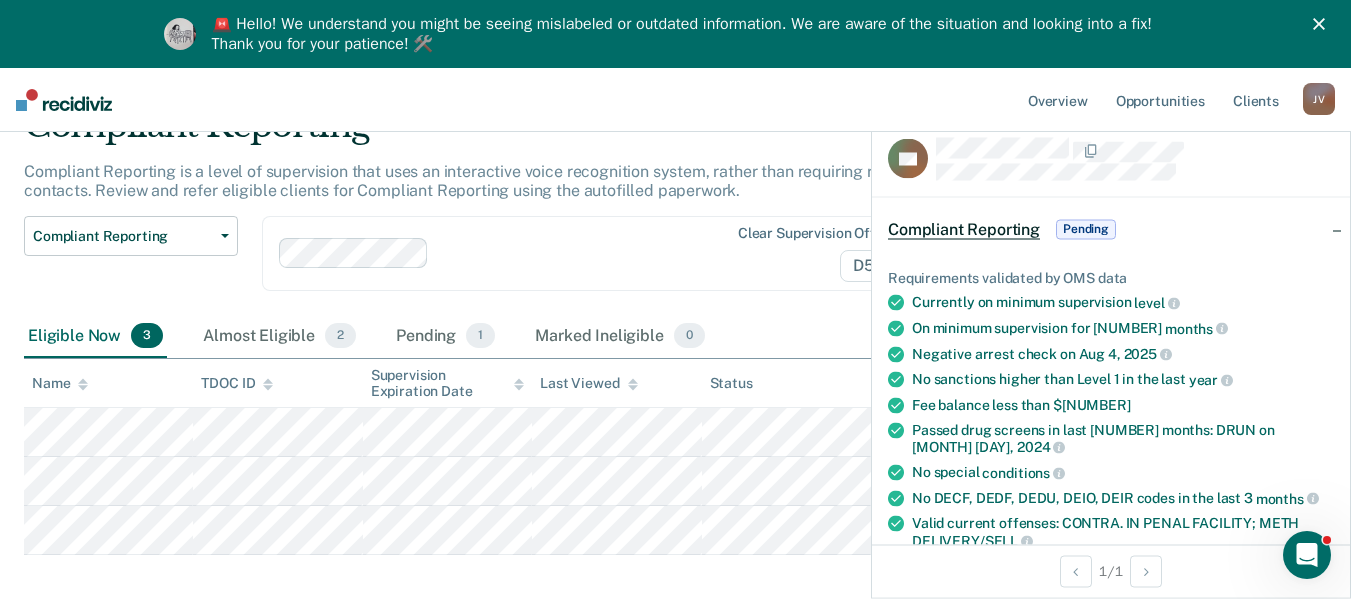 scroll, scrollTop: 0, scrollLeft: 0, axis: both 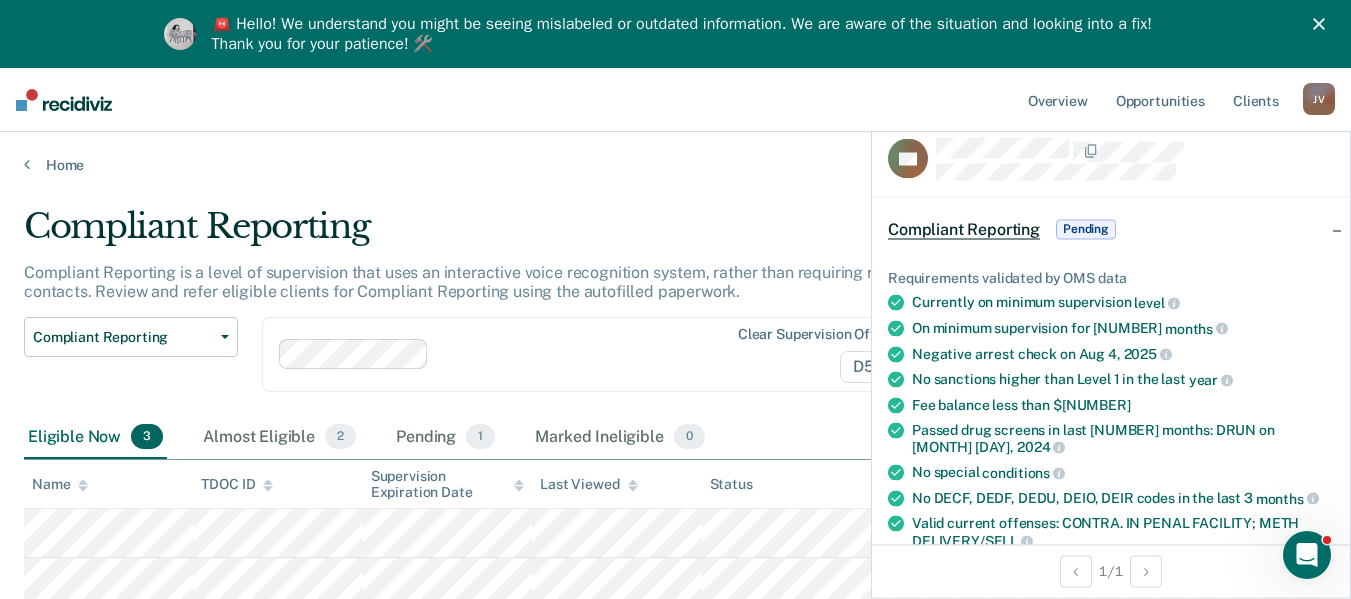 click on "Compliant Reporting Pending" at bounding box center (1111, 229) 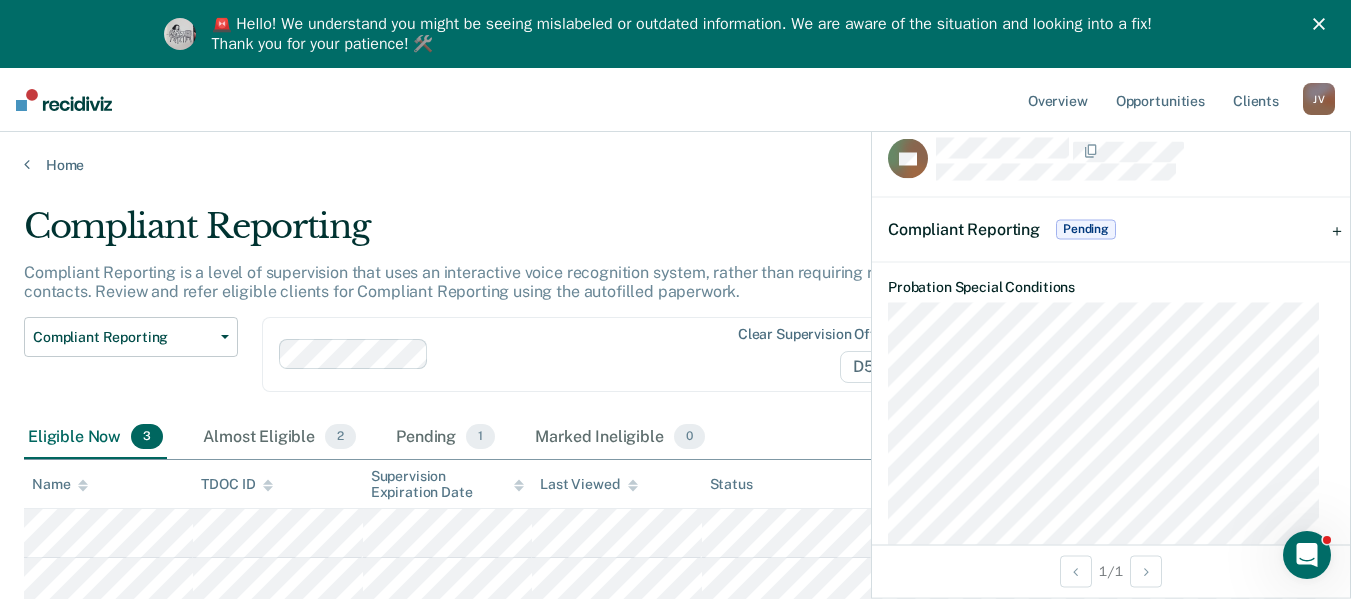 click on "Compliant Reporting Pending" at bounding box center [1111, 229] 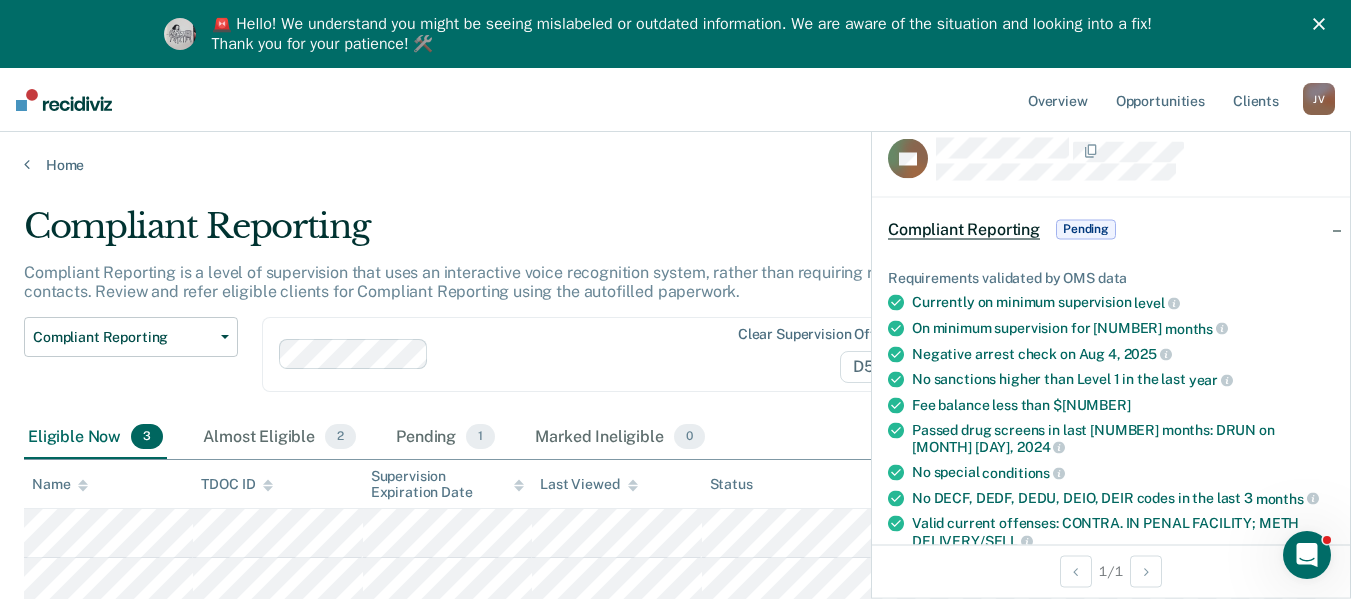 click on "Compliant Reporting Pending" at bounding box center (1111, 229) 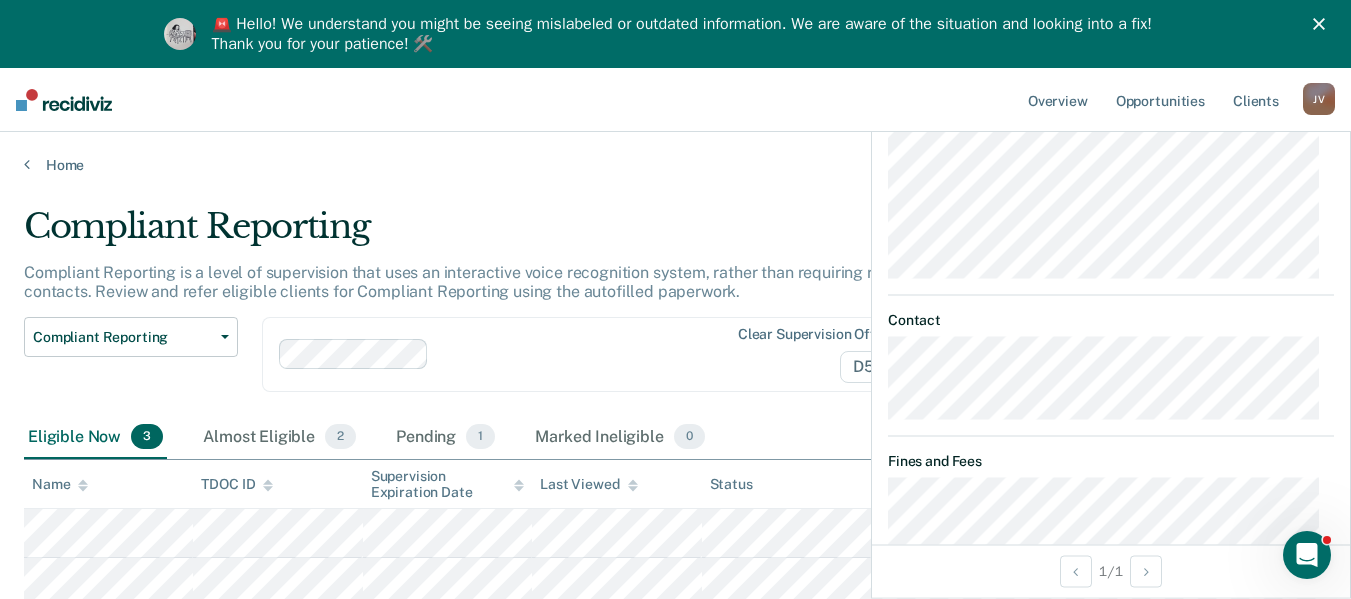 scroll, scrollTop: 756, scrollLeft: 0, axis: vertical 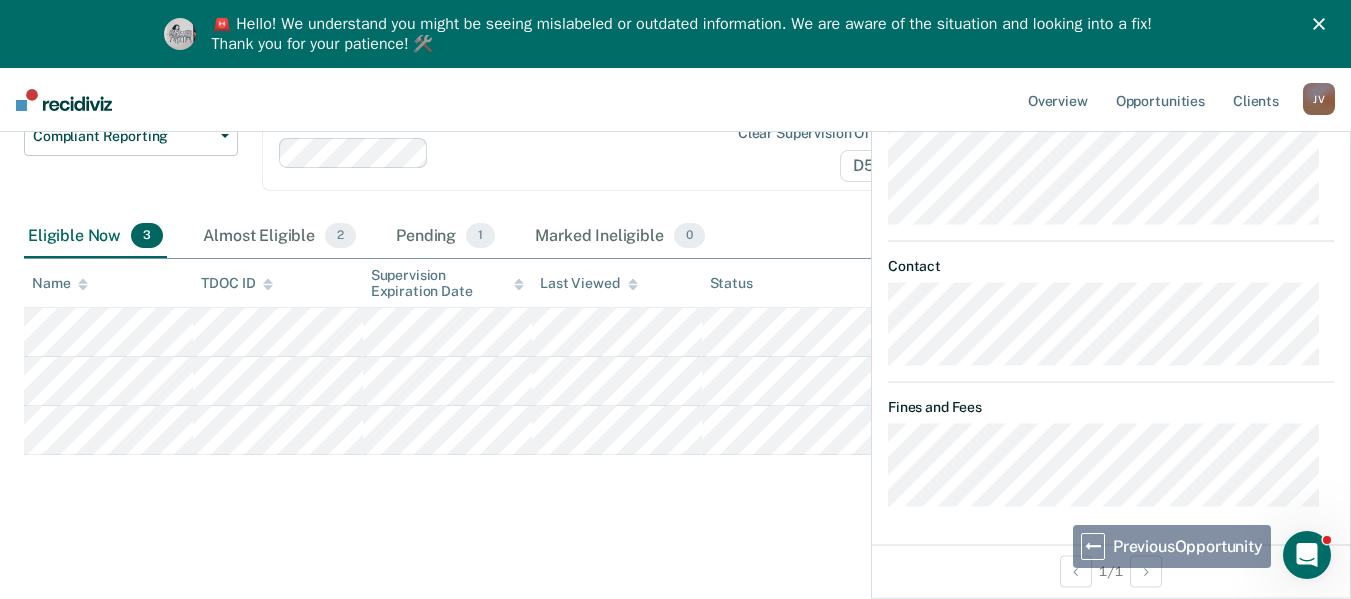 click on "1  /  1" at bounding box center (1111, 570) 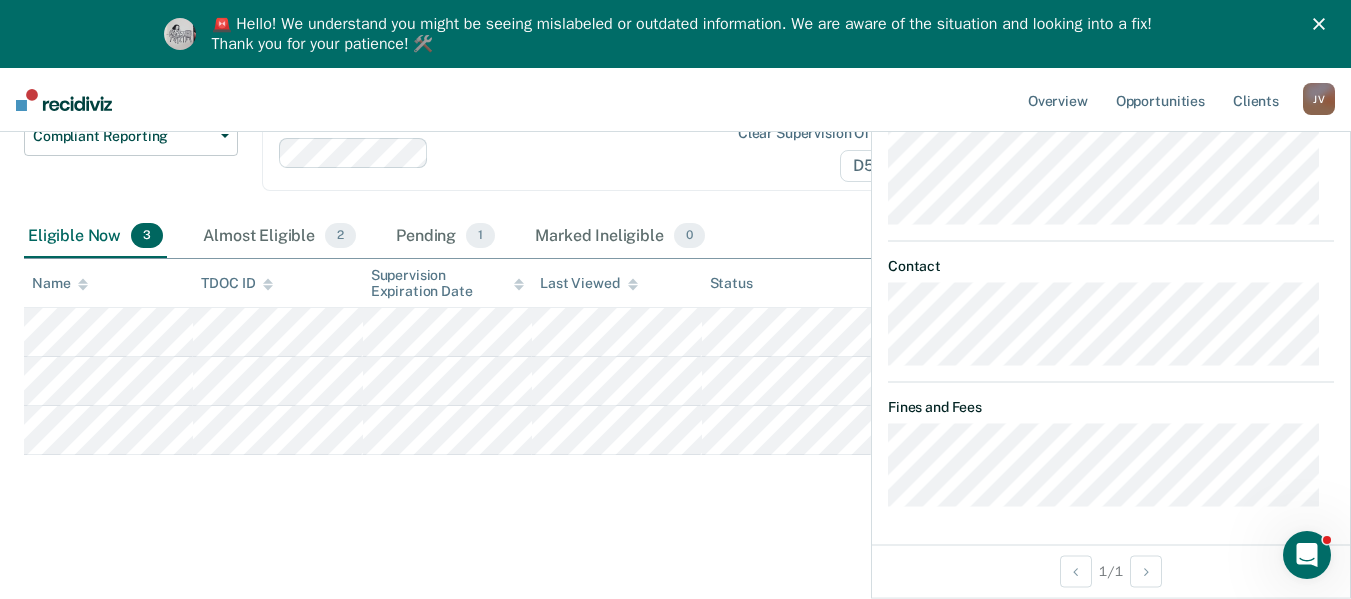 click on "supervision officers D50   Eligible Now [NUMBER] Almost Eligible [NUMBER] Pending [NUMBER] Marked Ineligible [NUMBER]
To pick up a draggable item, press the space bar.
While dragging, use the arrow keys to move the item.
Press space again to drop the item in its new position, or press escape to cancel.
Name TDOC ID Supervision Expiration Date Last Viewed Status Assigned to" at bounding box center (675, 283) 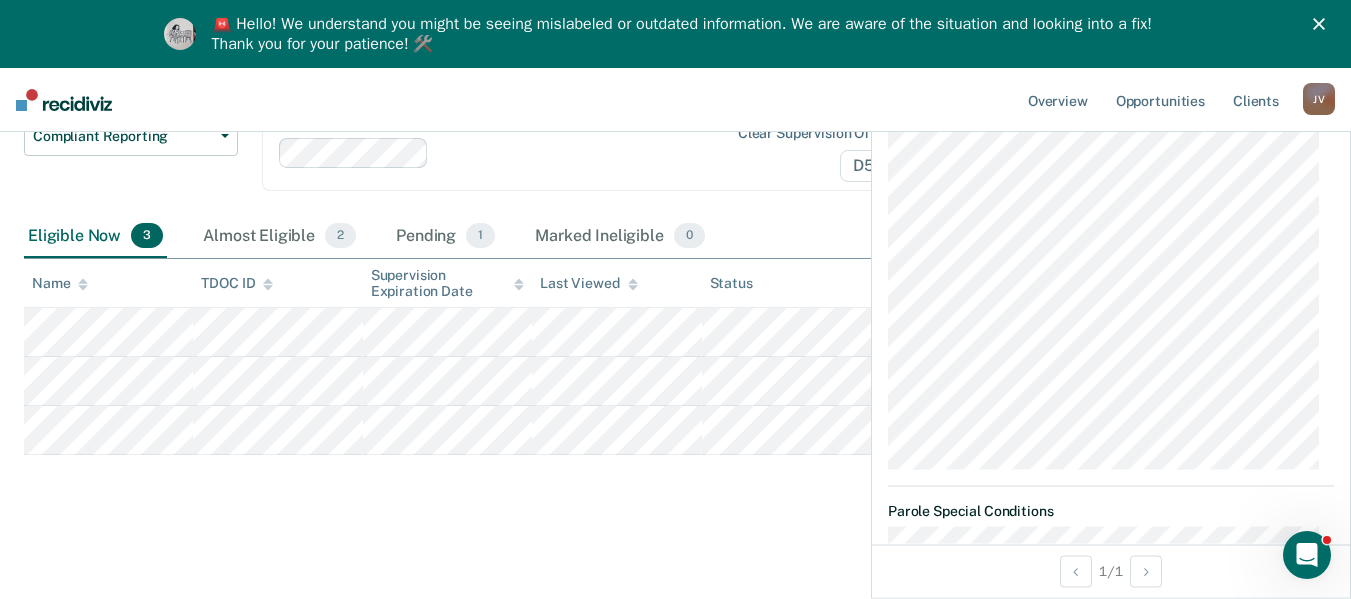 scroll, scrollTop: 0, scrollLeft: 0, axis: both 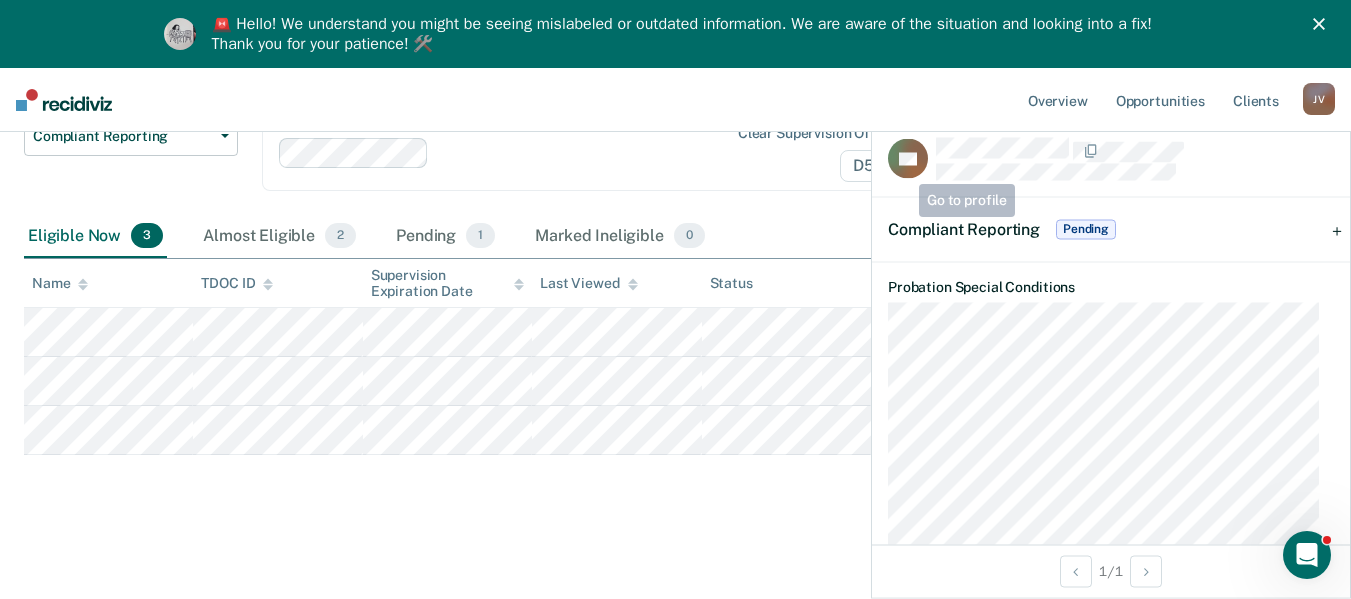 click 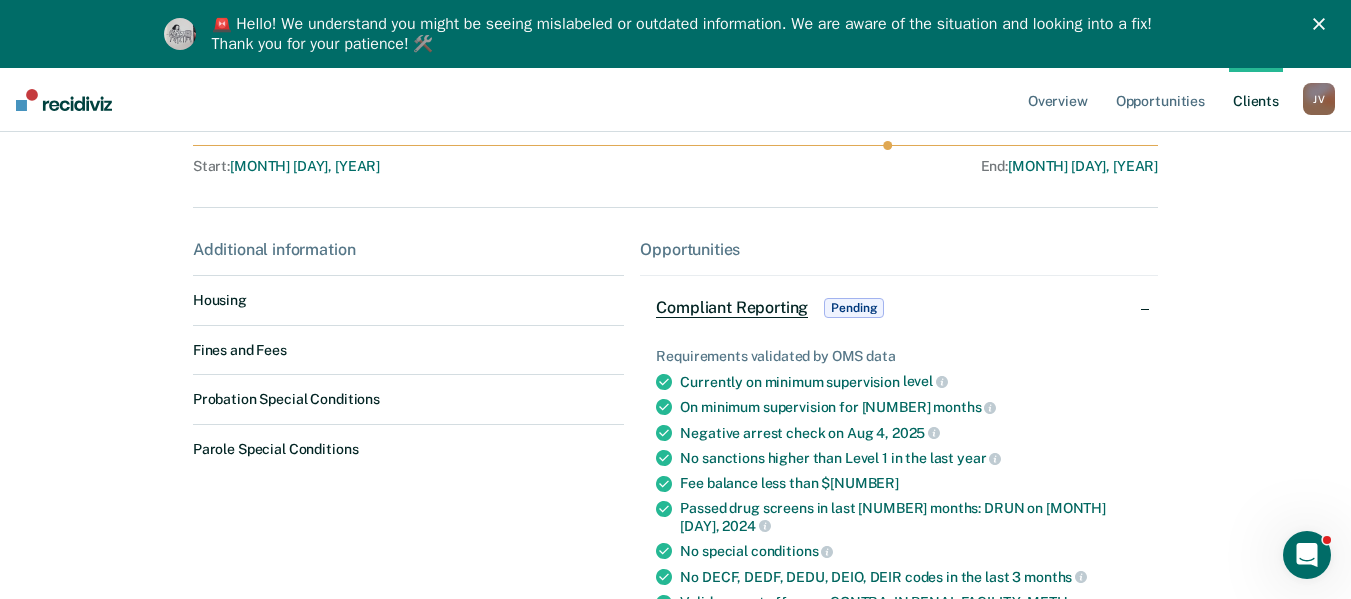 scroll, scrollTop: 0, scrollLeft: 0, axis: both 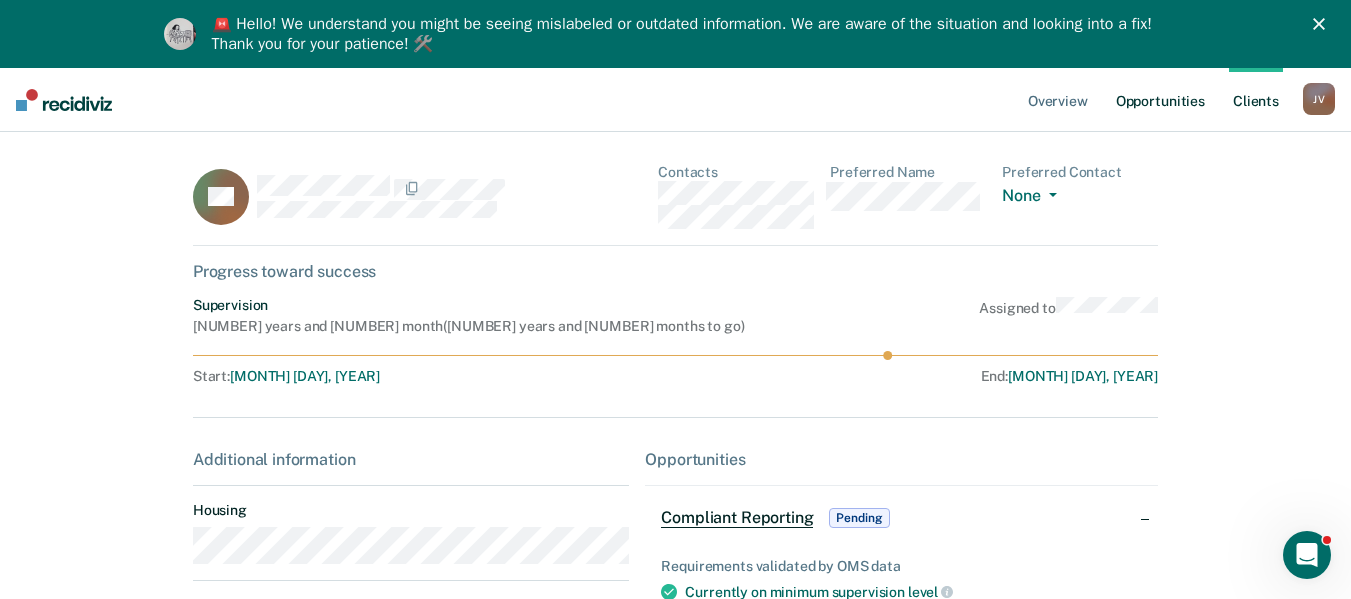 click on "Opportunities" at bounding box center (1160, 100) 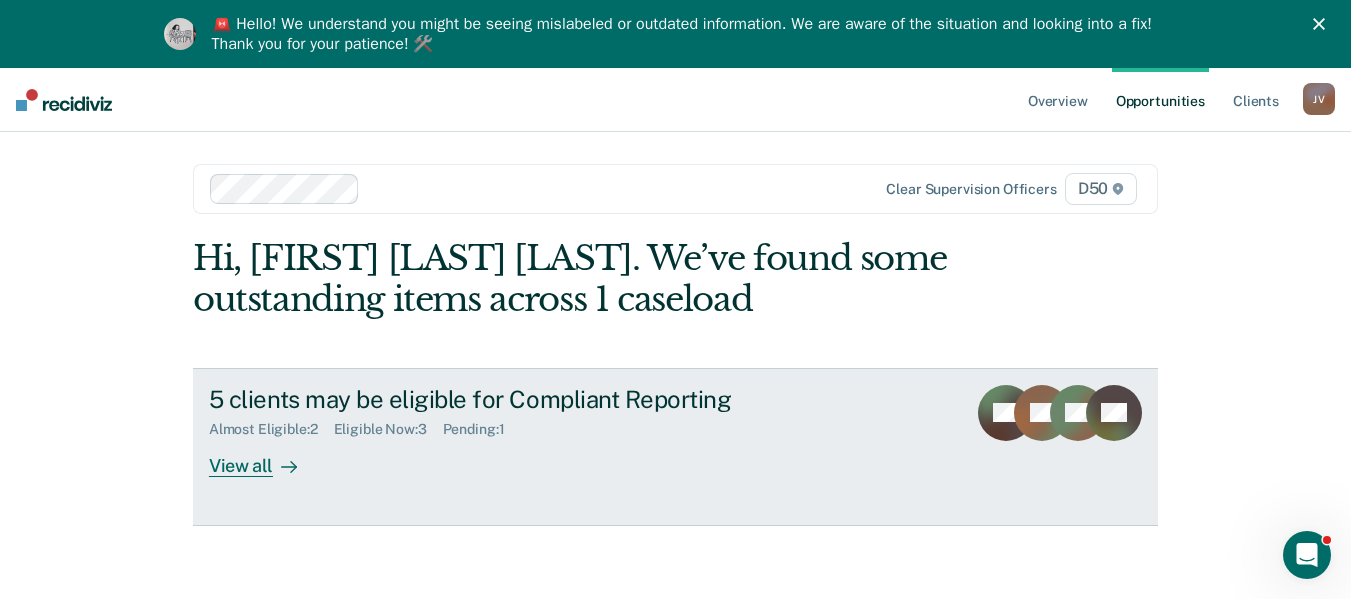 click on "View all" at bounding box center (265, 457) 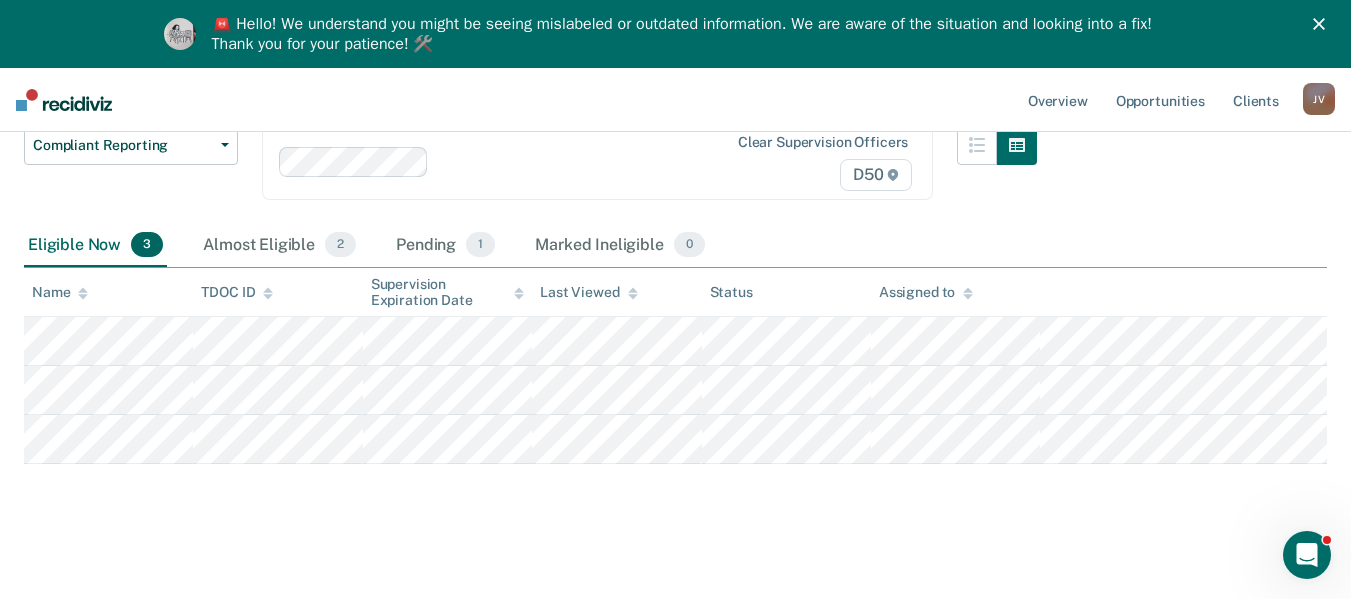 scroll, scrollTop: 200, scrollLeft: 0, axis: vertical 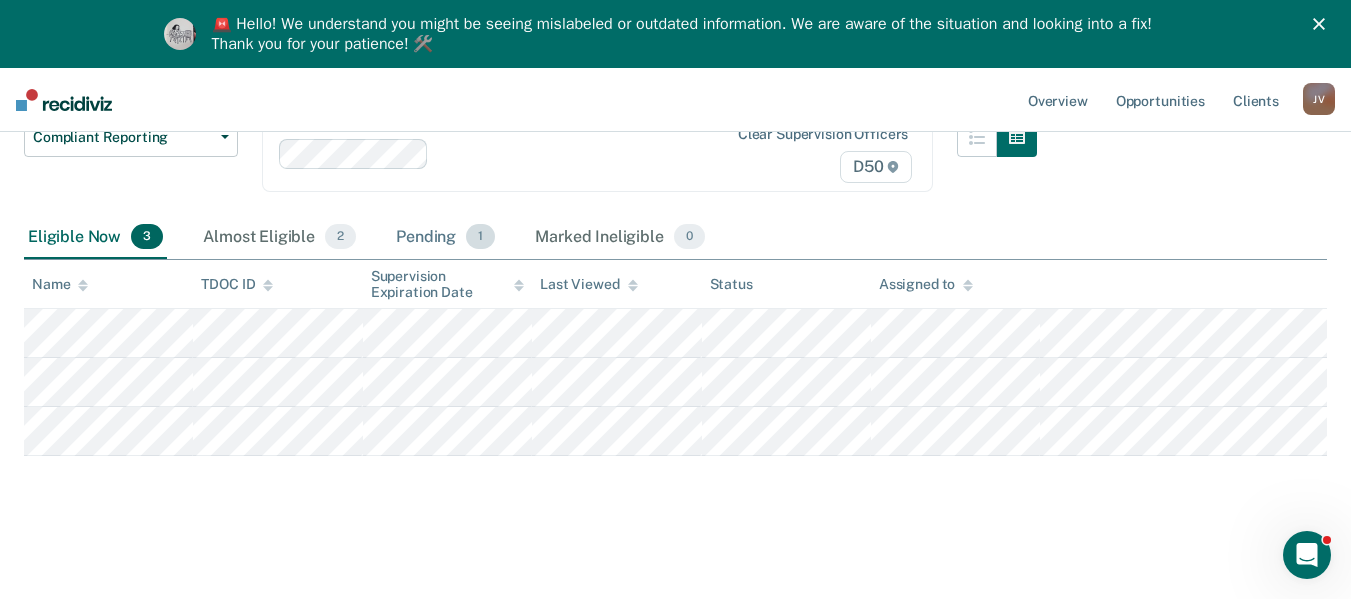 click on "Pending 1" at bounding box center [445, 238] 